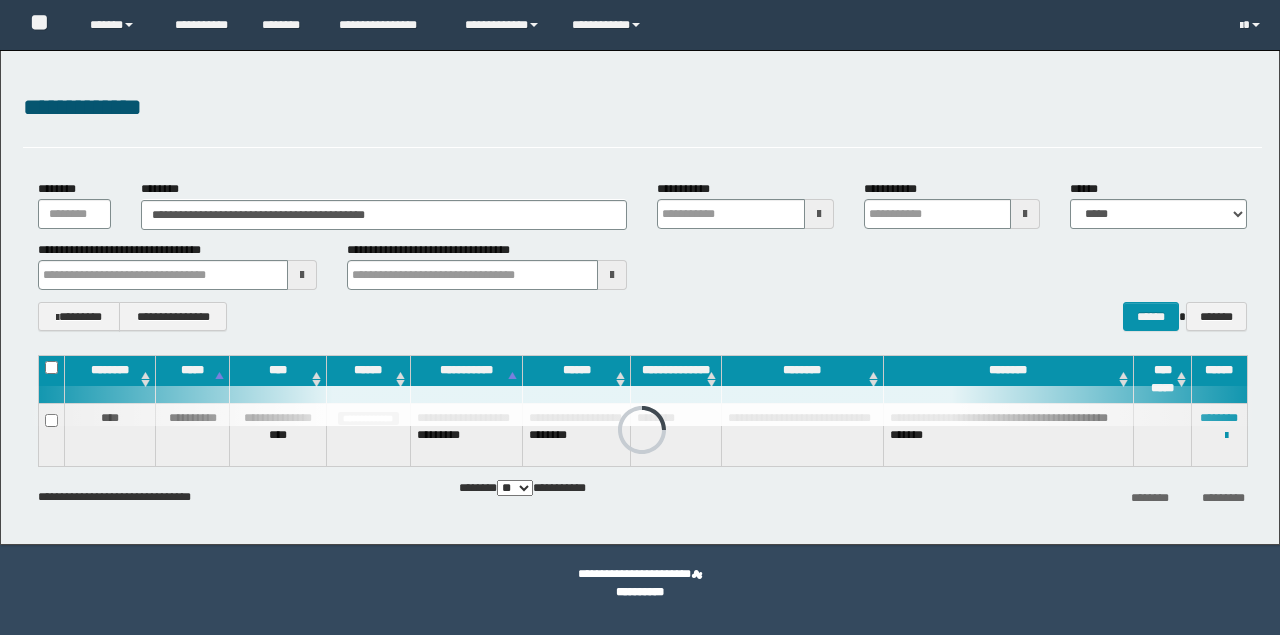 scroll, scrollTop: 0, scrollLeft: 0, axis: both 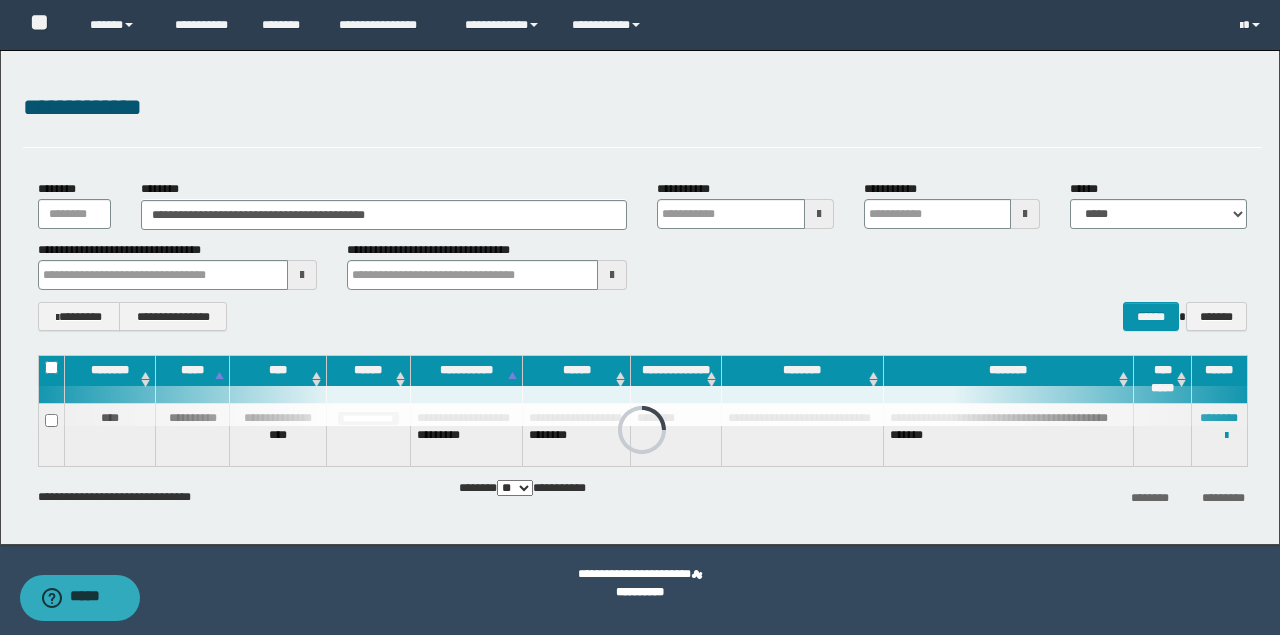 drag, startPoint x: 240, startPoint y: 216, endPoint x: 0, endPoint y: 212, distance: 240.03333 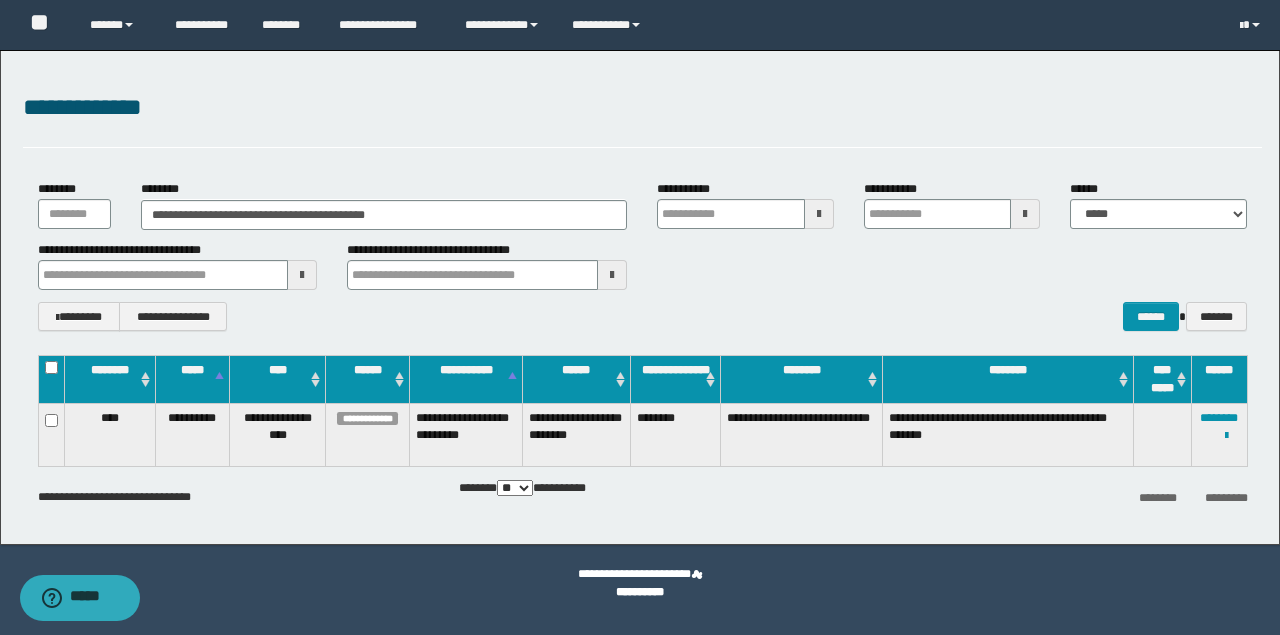 type on "********" 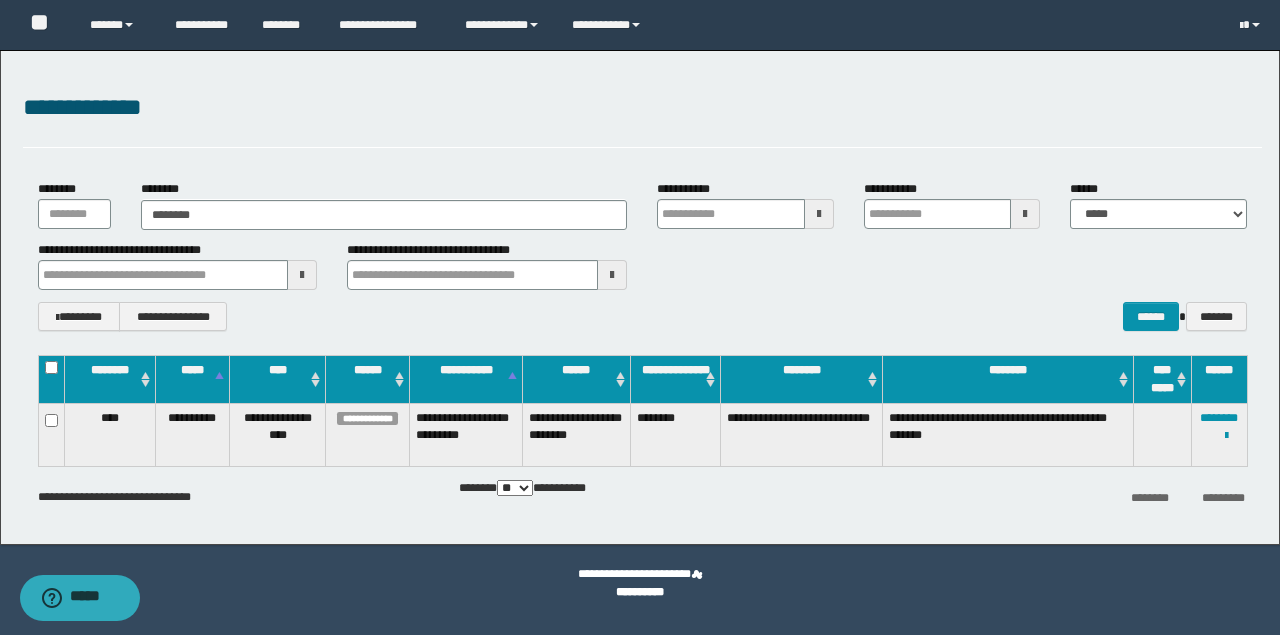 type on "********" 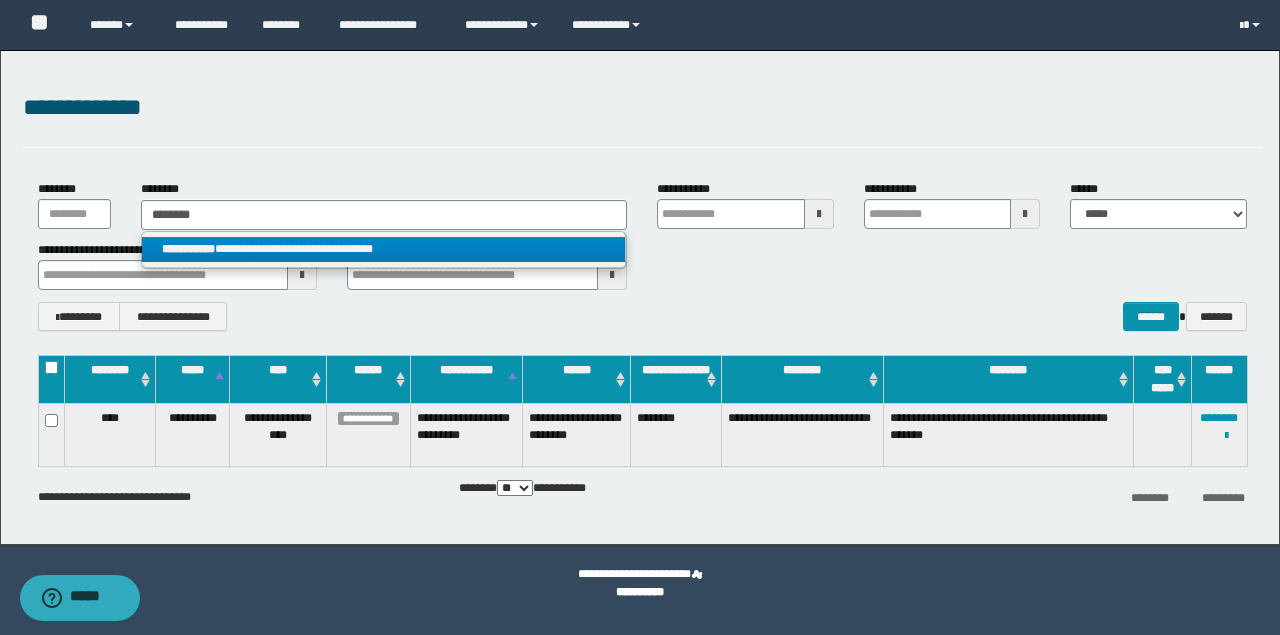 type on "********" 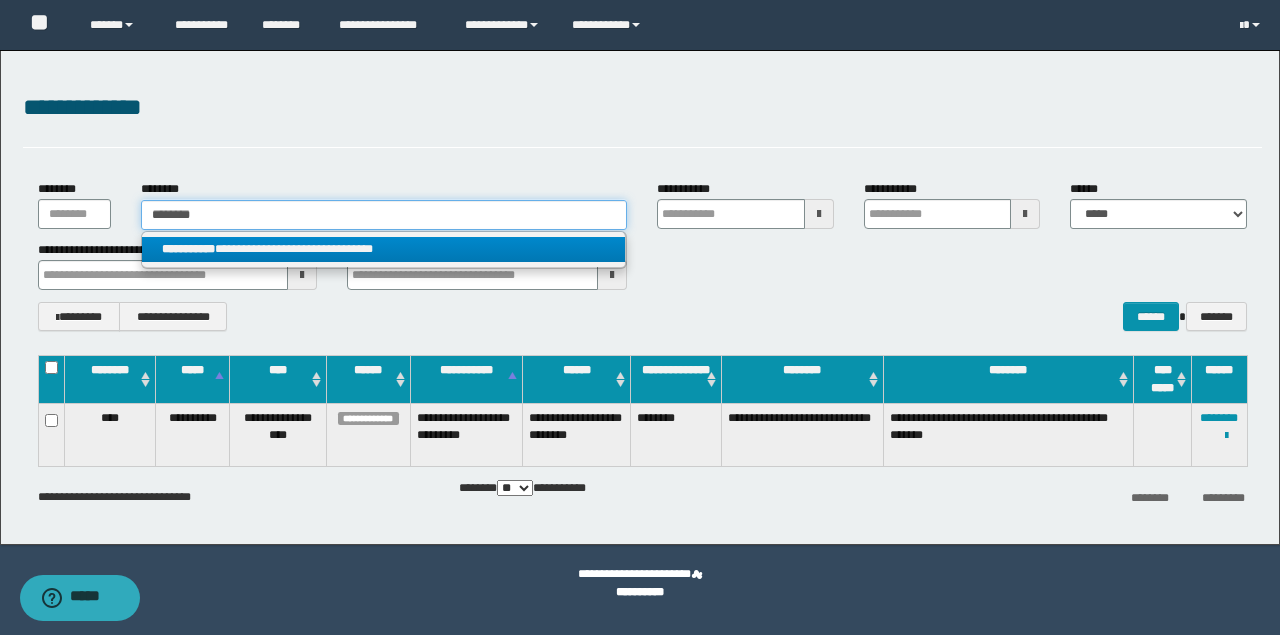 type 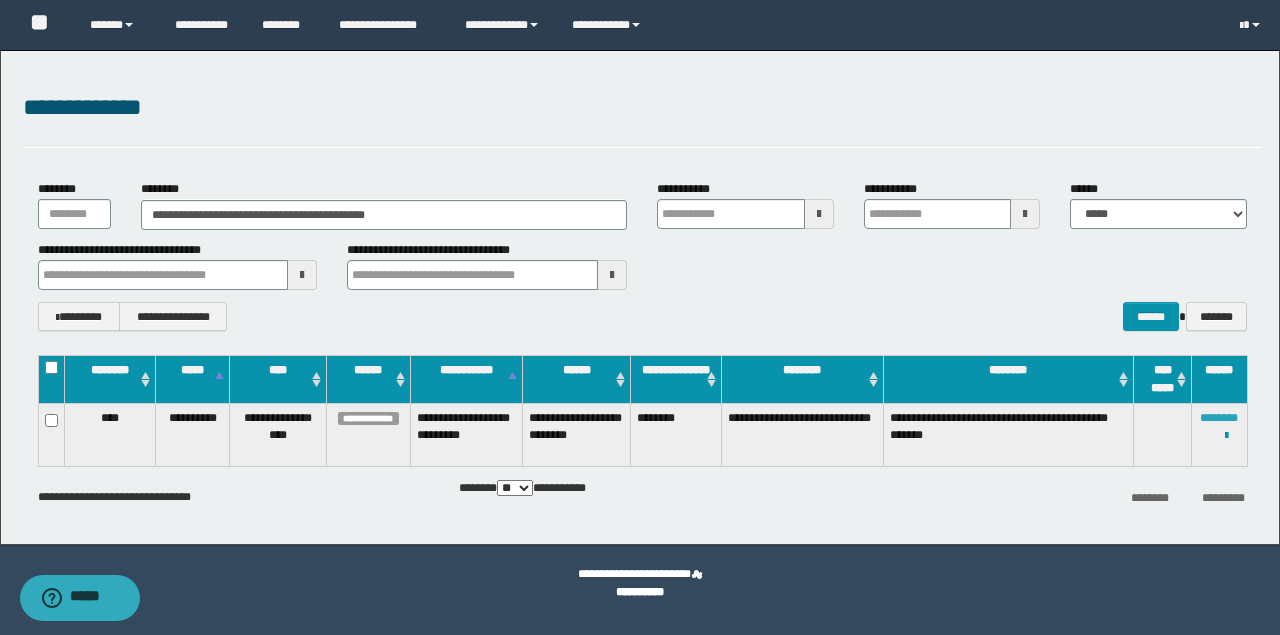 click on "********" at bounding box center [1219, 418] 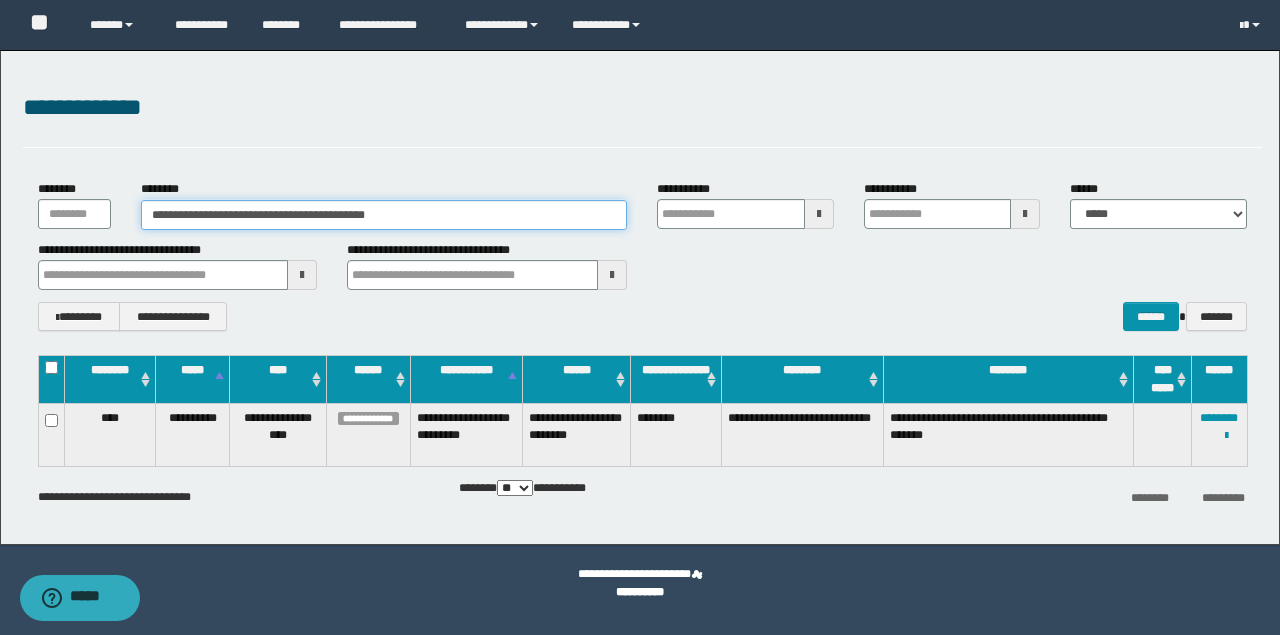 drag, startPoint x: 465, startPoint y: 208, endPoint x: 0, endPoint y: 159, distance: 467.5746 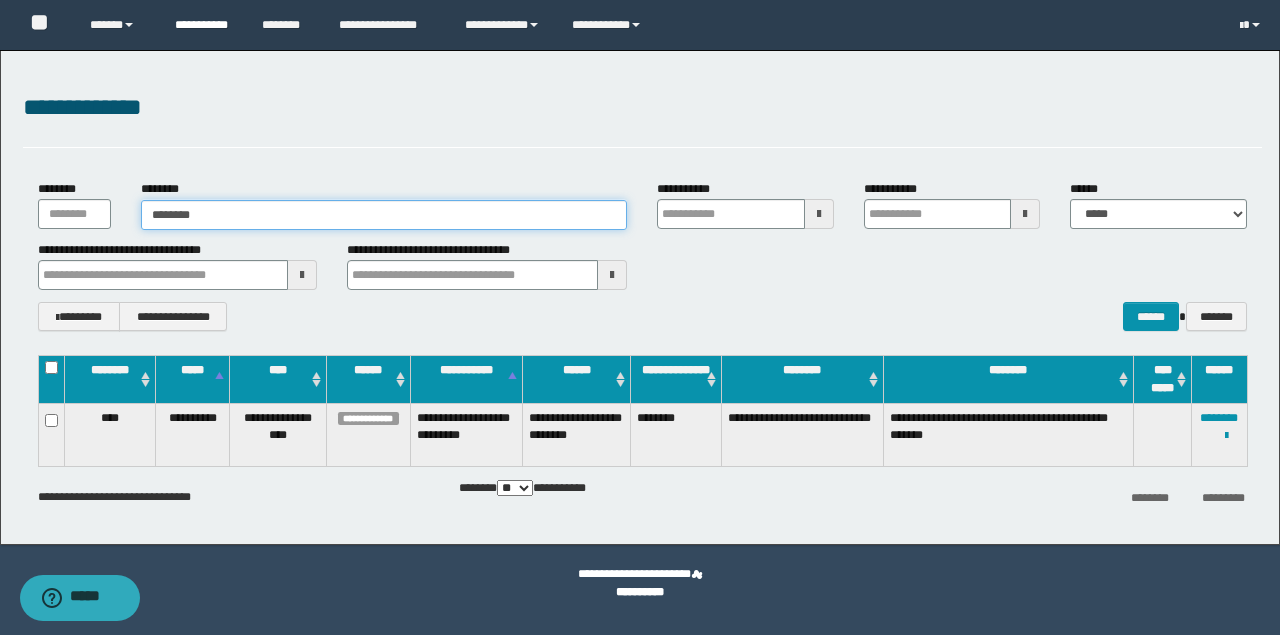 type on "********" 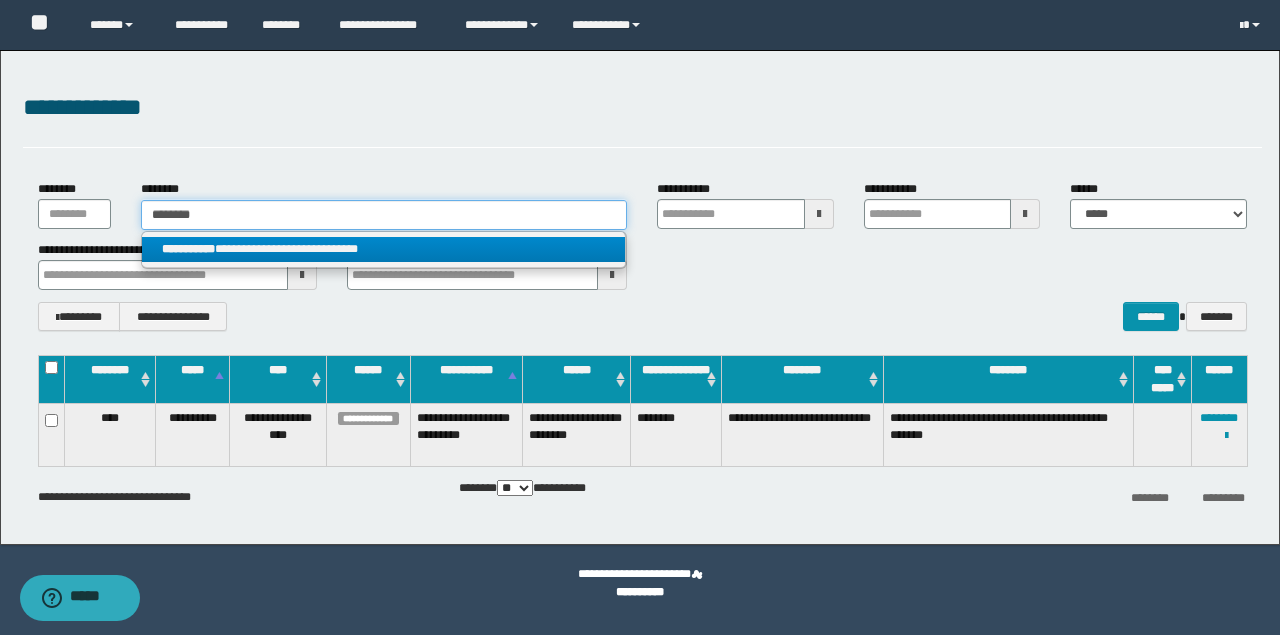 type on "********" 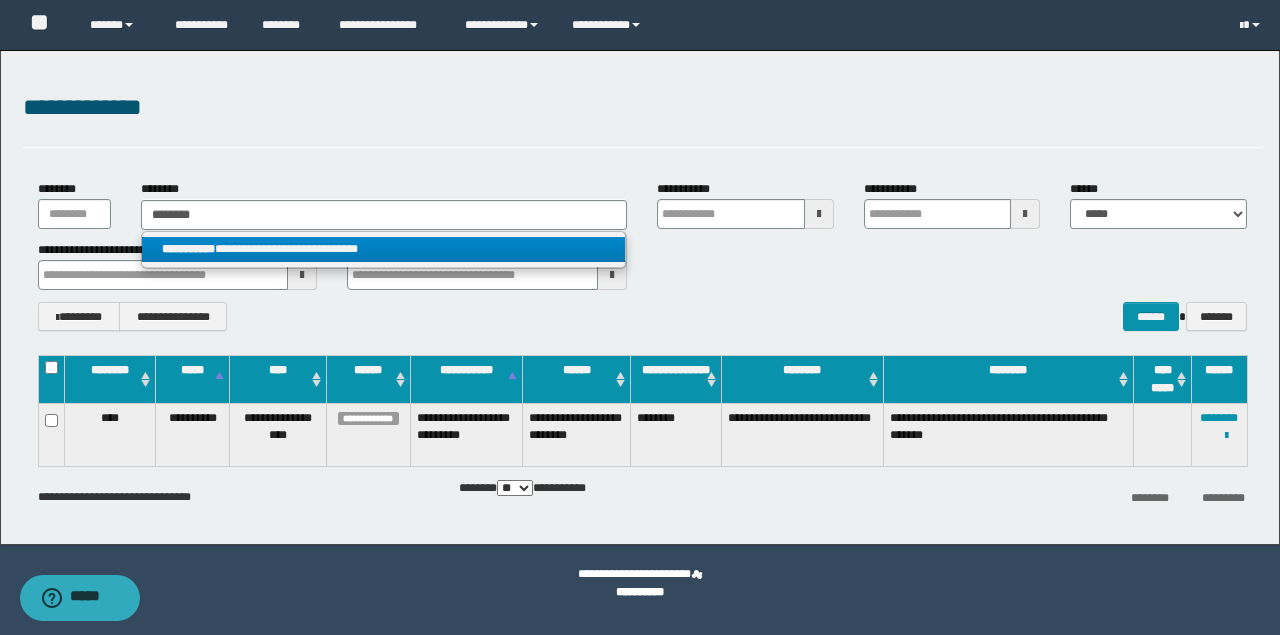 click on "**********" at bounding box center [384, 249] 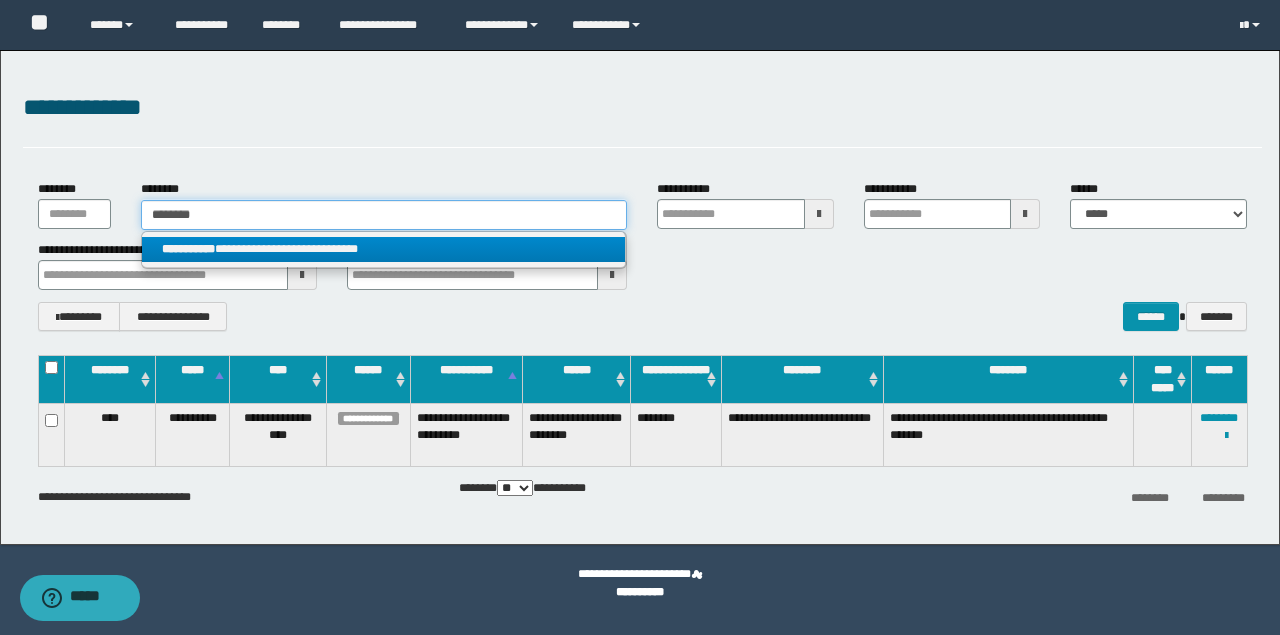 type 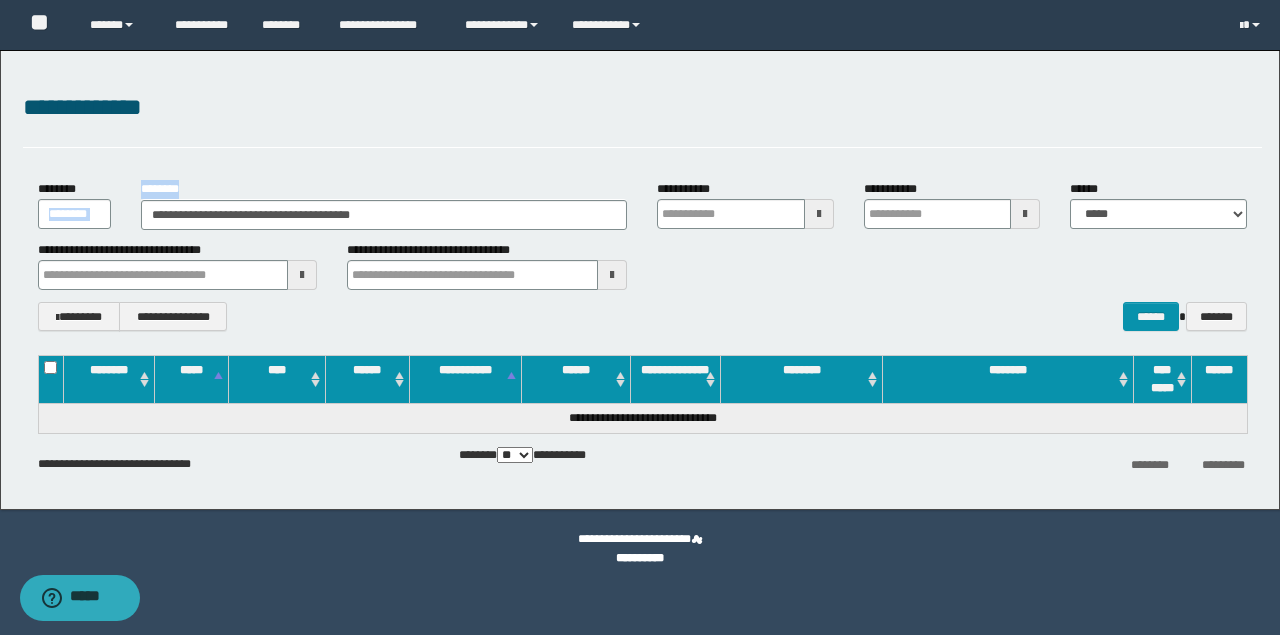 drag, startPoint x: 484, startPoint y: 196, endPoint x: 0, endPoint y: 204, distance: 484.0661 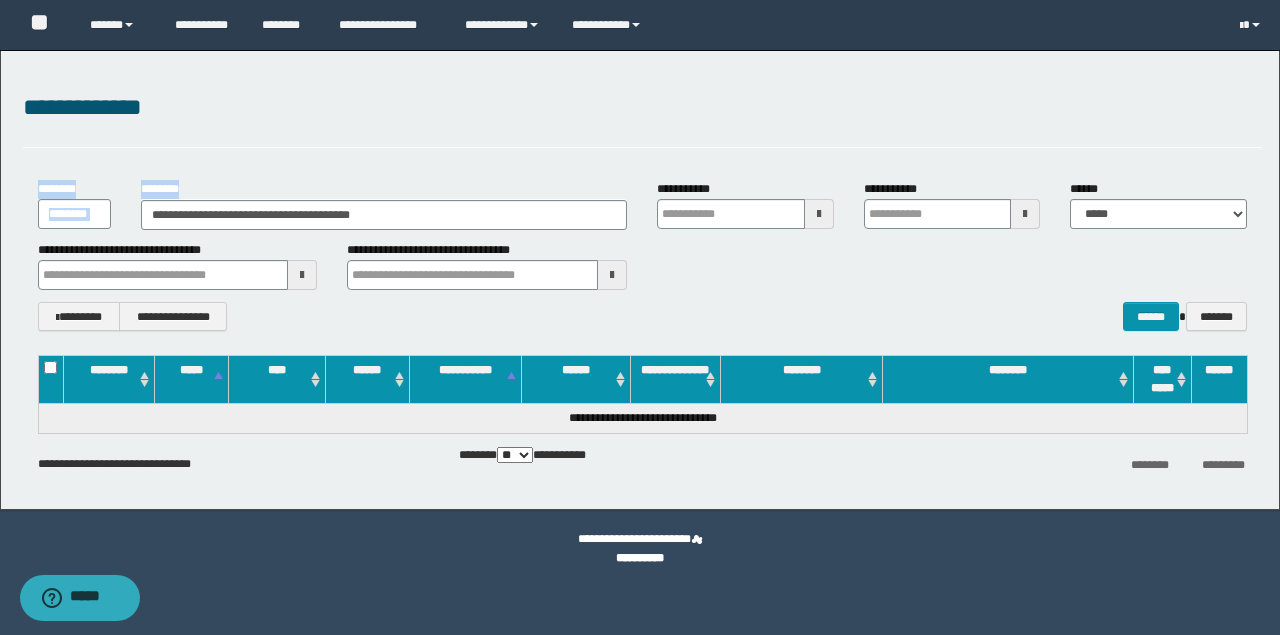 drag, startPoint x: 465, startPoint y: 198, endPoint x: 285, endPoint y: 202, distance: 180.04443 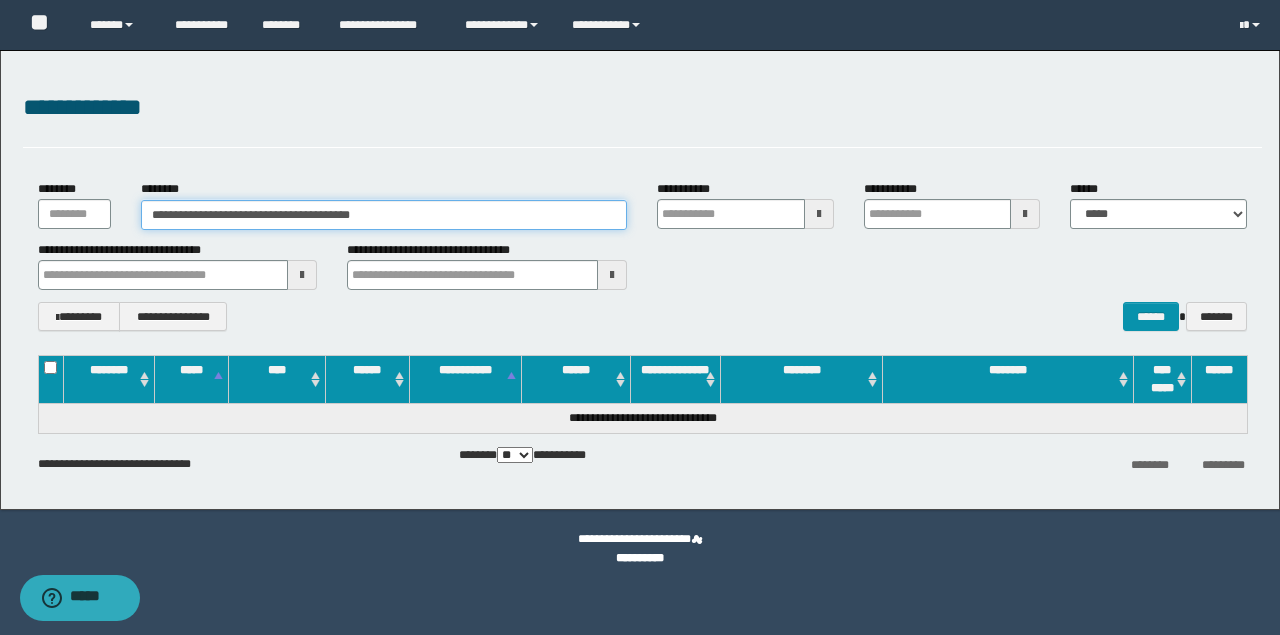 click on "**********" at bounding box center [384, 215] 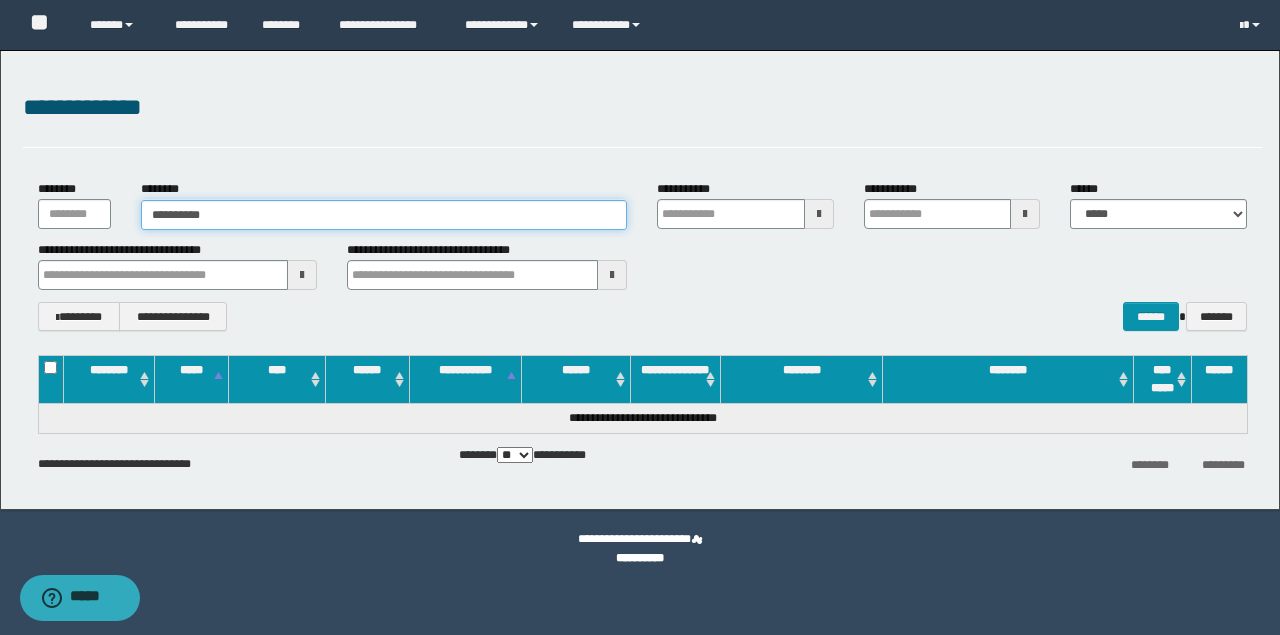 type on "**********" 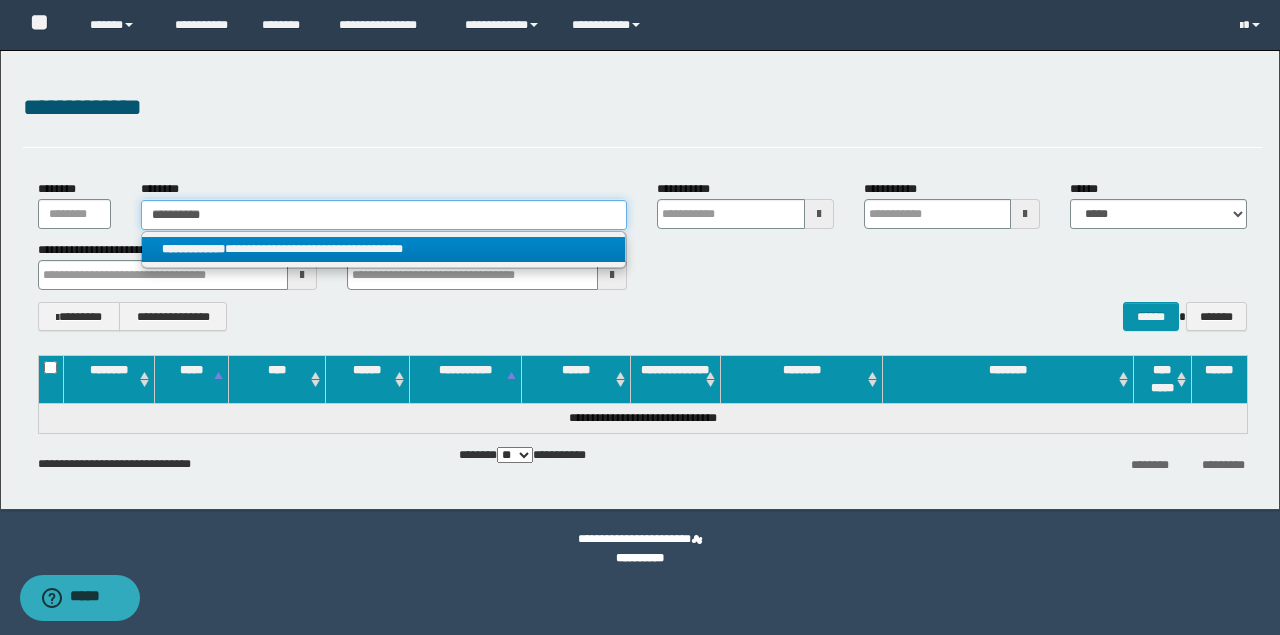 type on "**********" 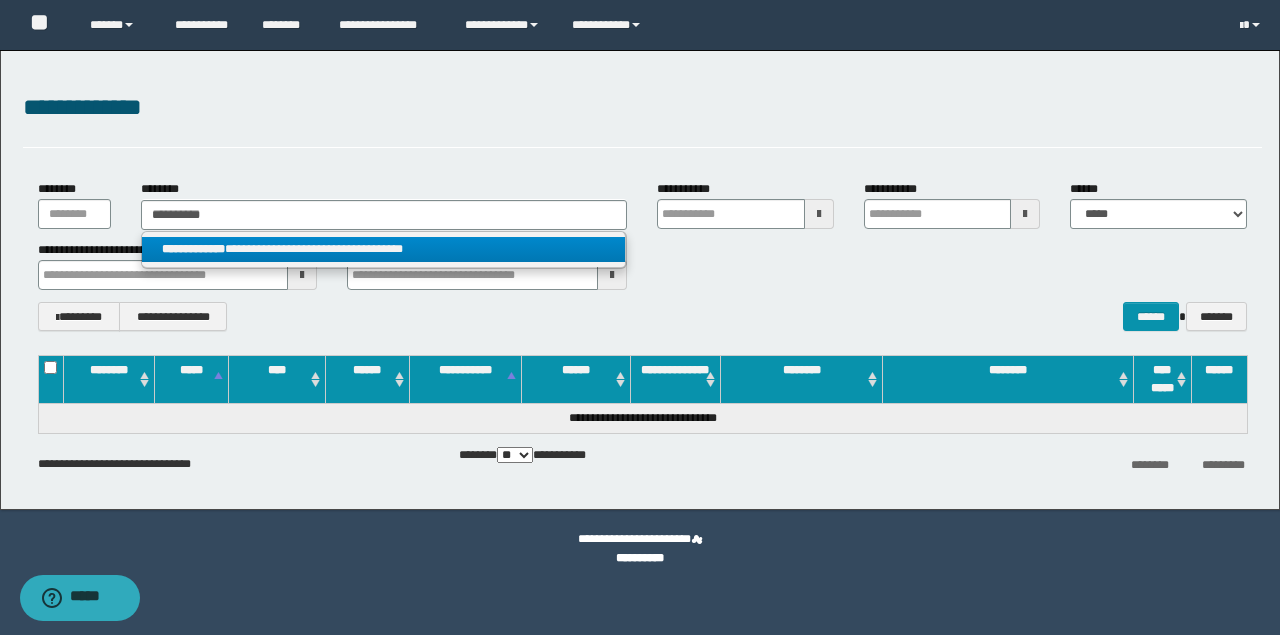 click on "**********" at bounding box center [384, 249] 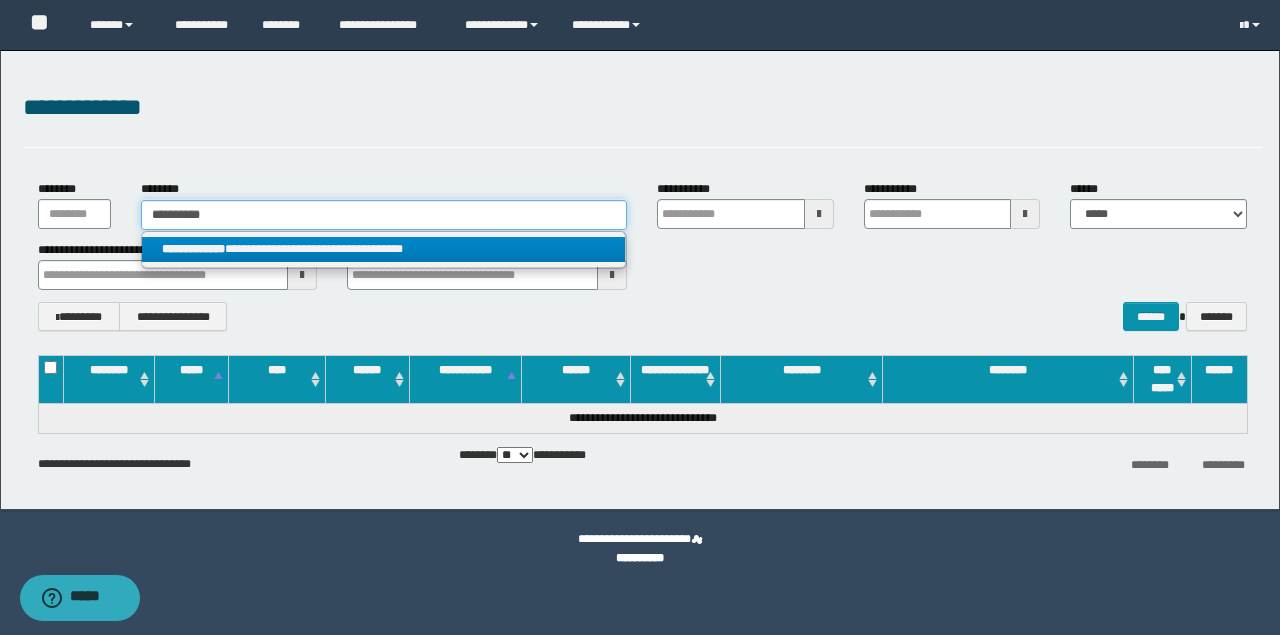 type 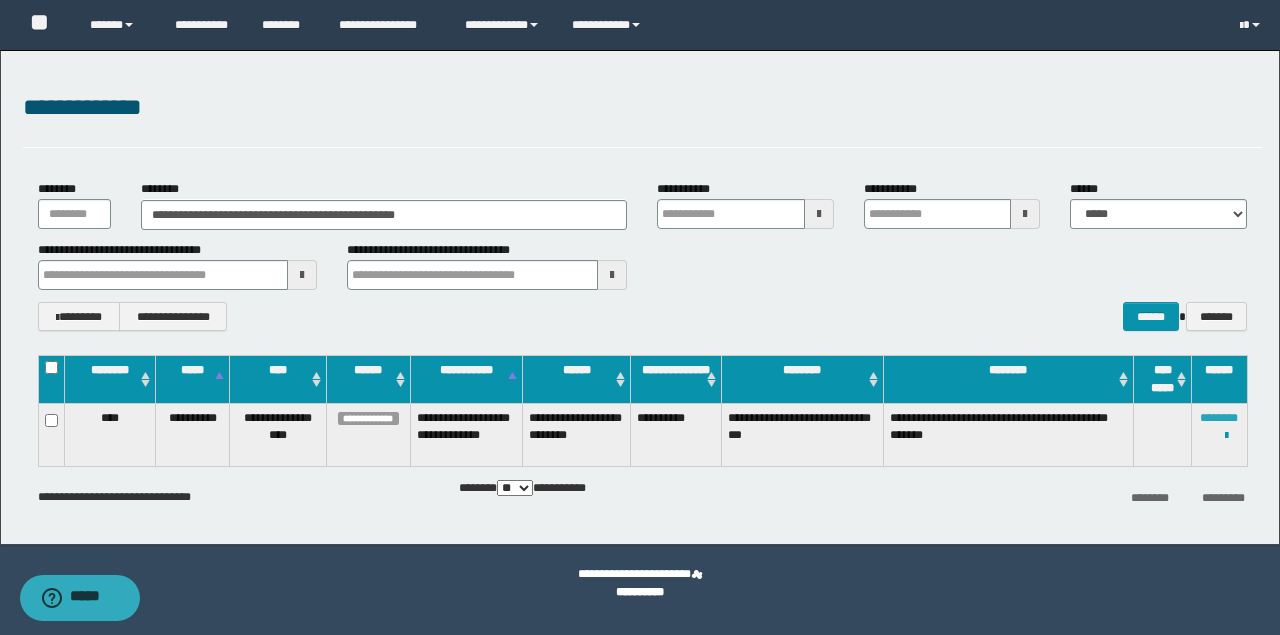 click on "********" at bounding box center [1219, 418] 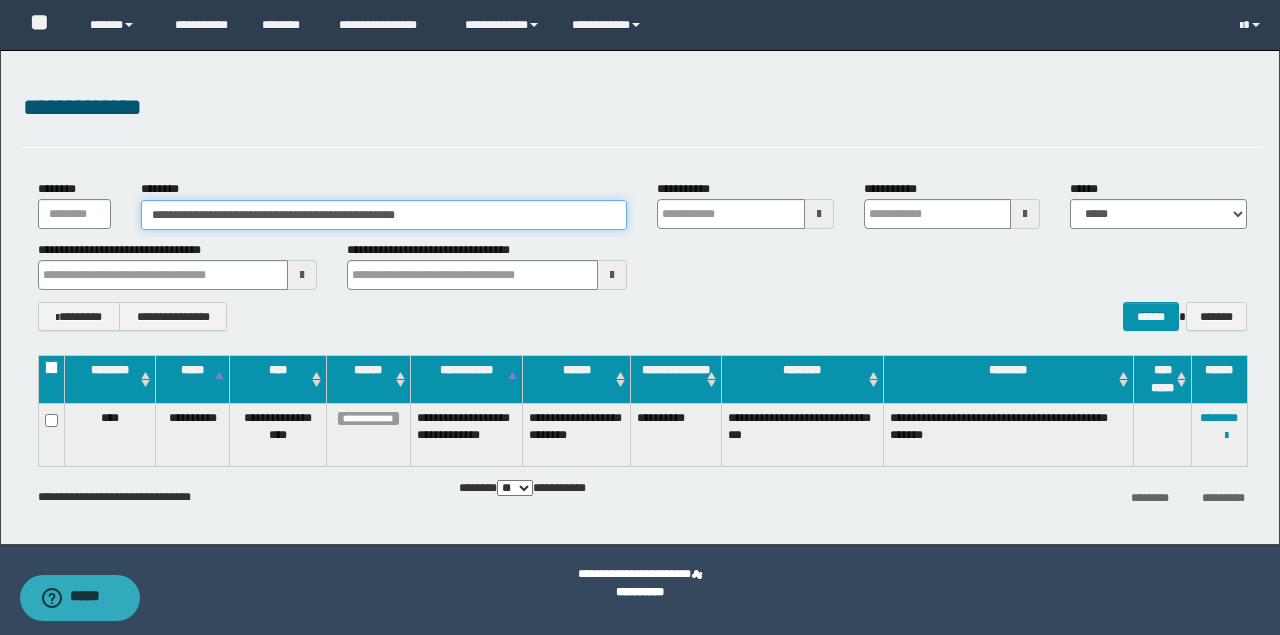 click on "**********" at bounding box center (384, 215) 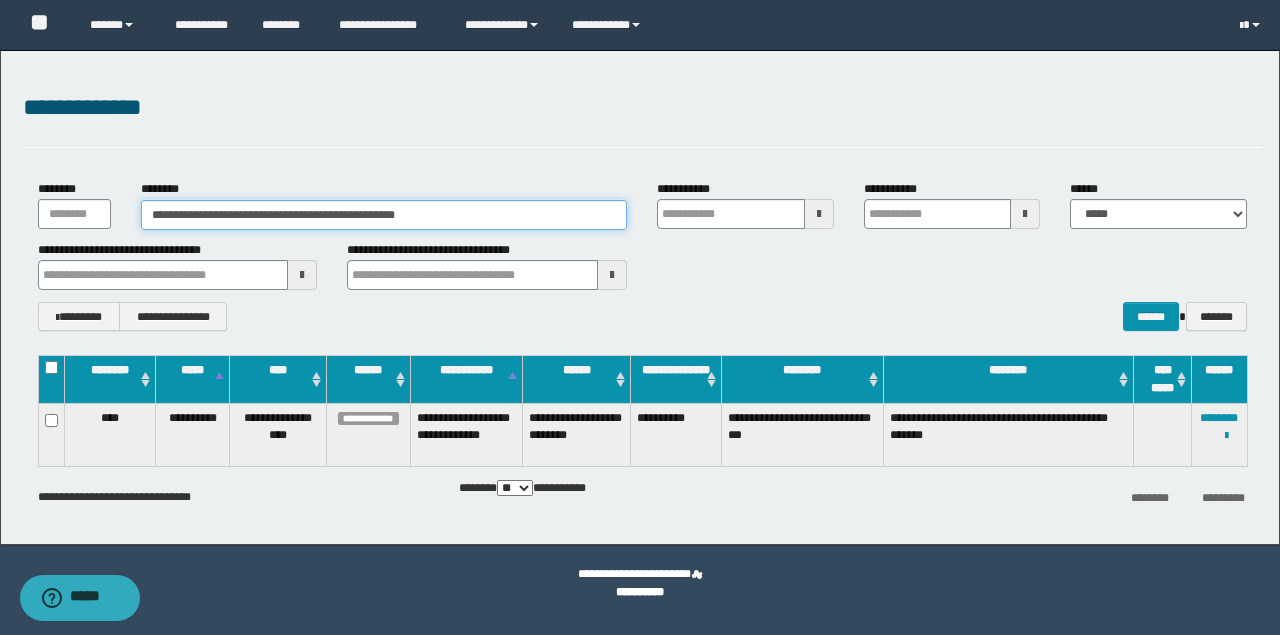 paste 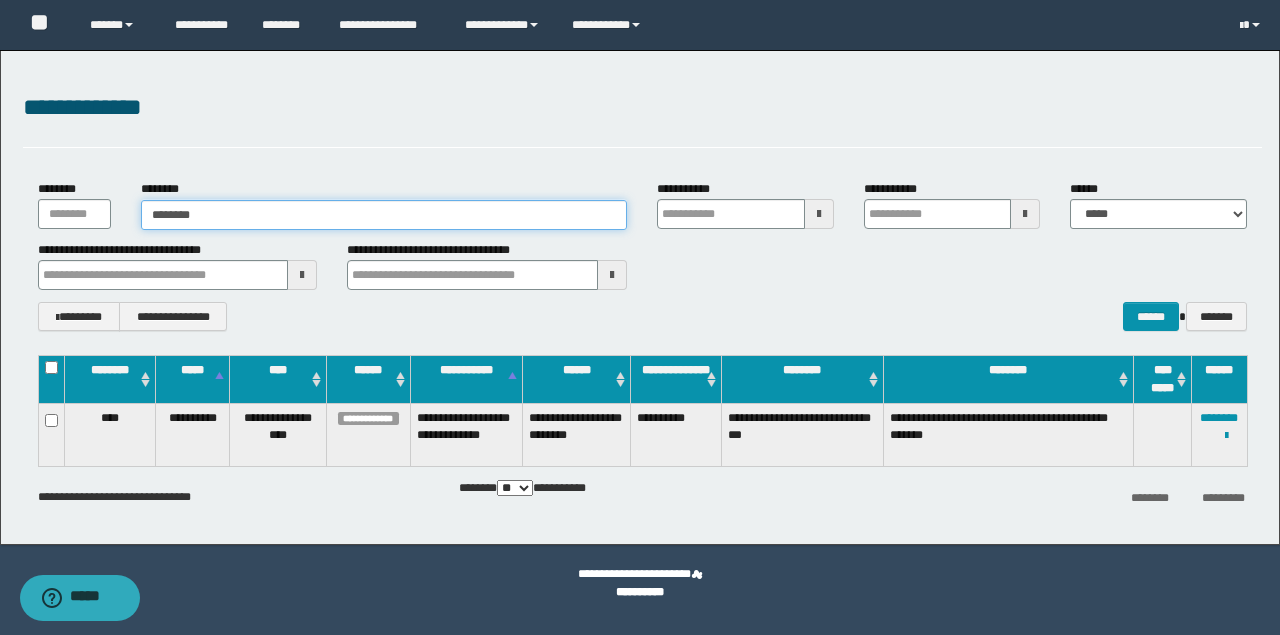 type on "********" 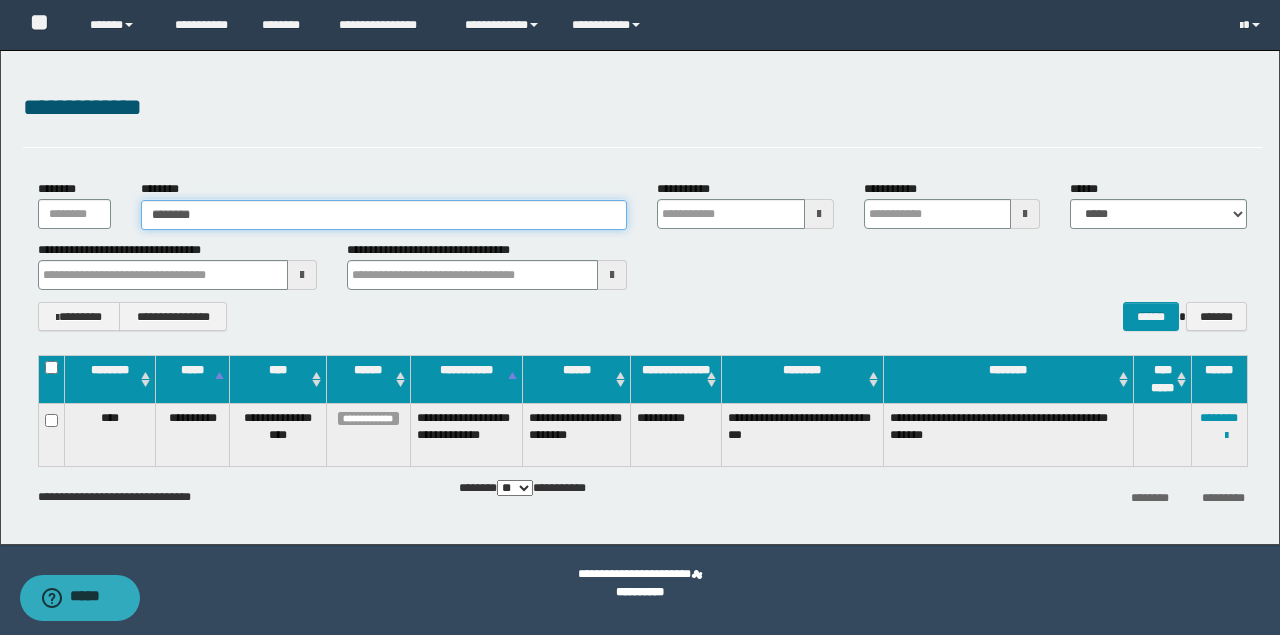 drag, startPoint x: 542, startPoint y: 217, endPoint x: 138, endPoint y: 218, distance: 404.00125 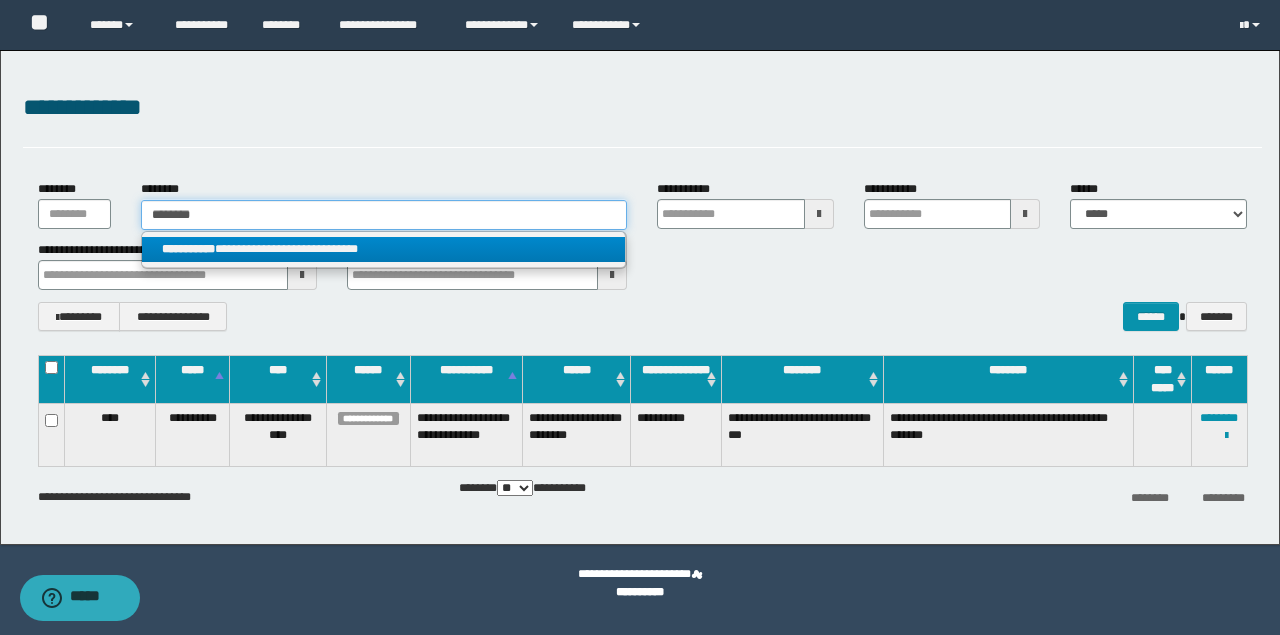 type on "********" 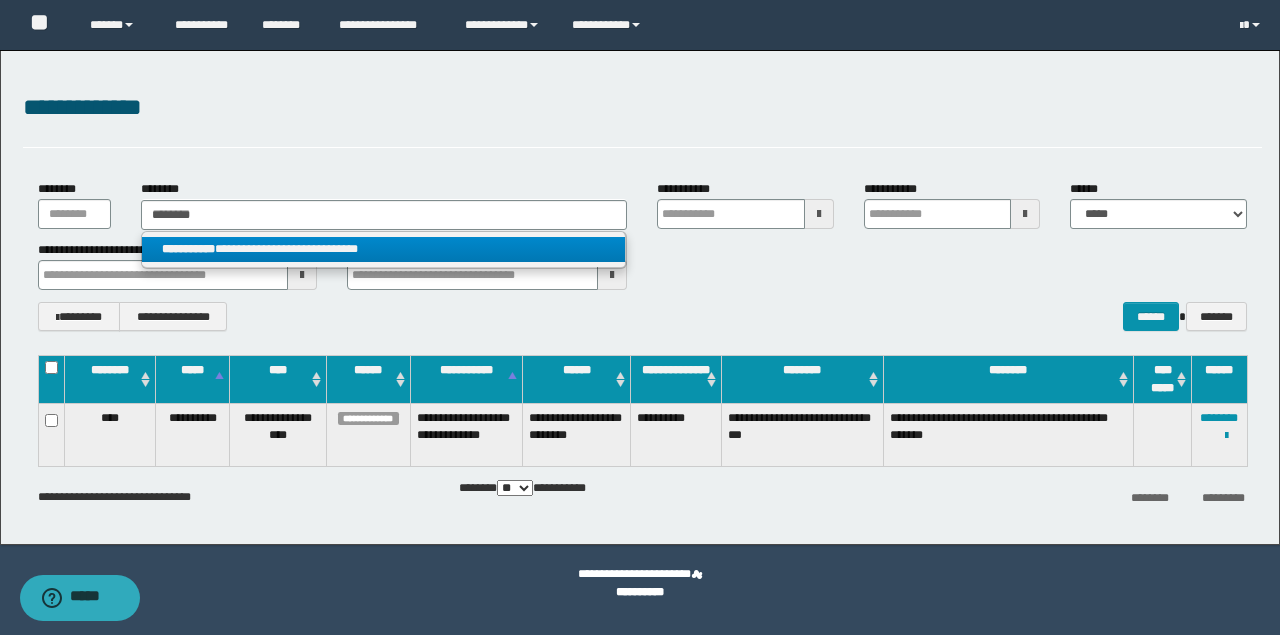 click on "**********" at bounding box center (384, 249) 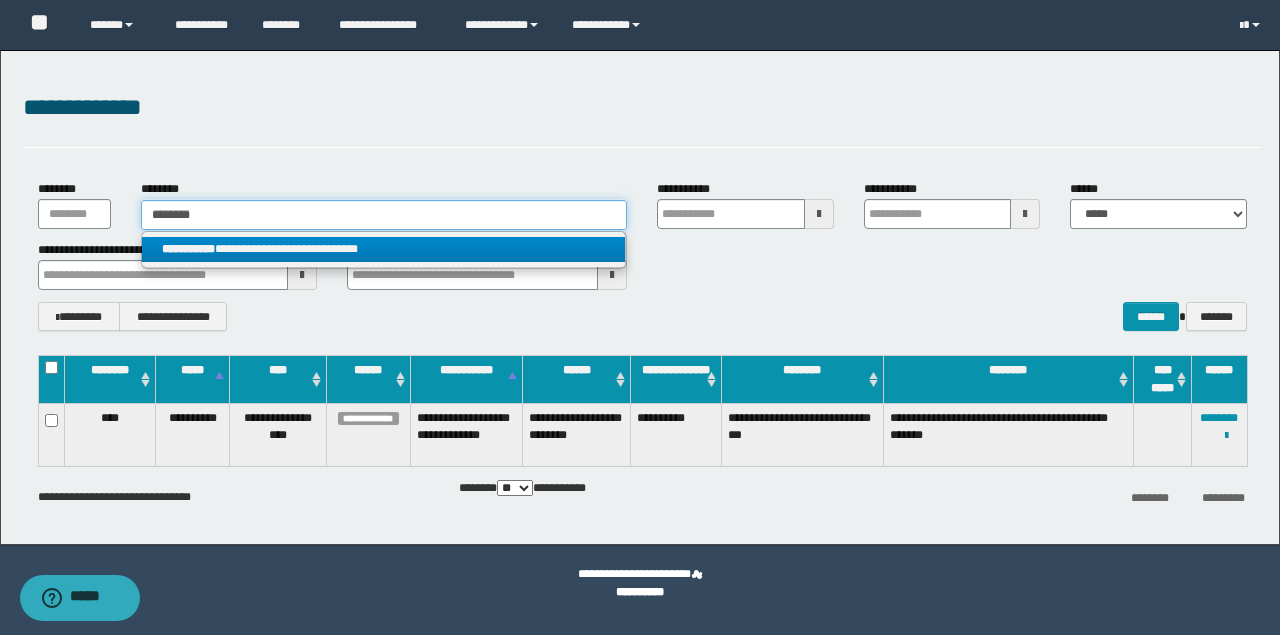 type 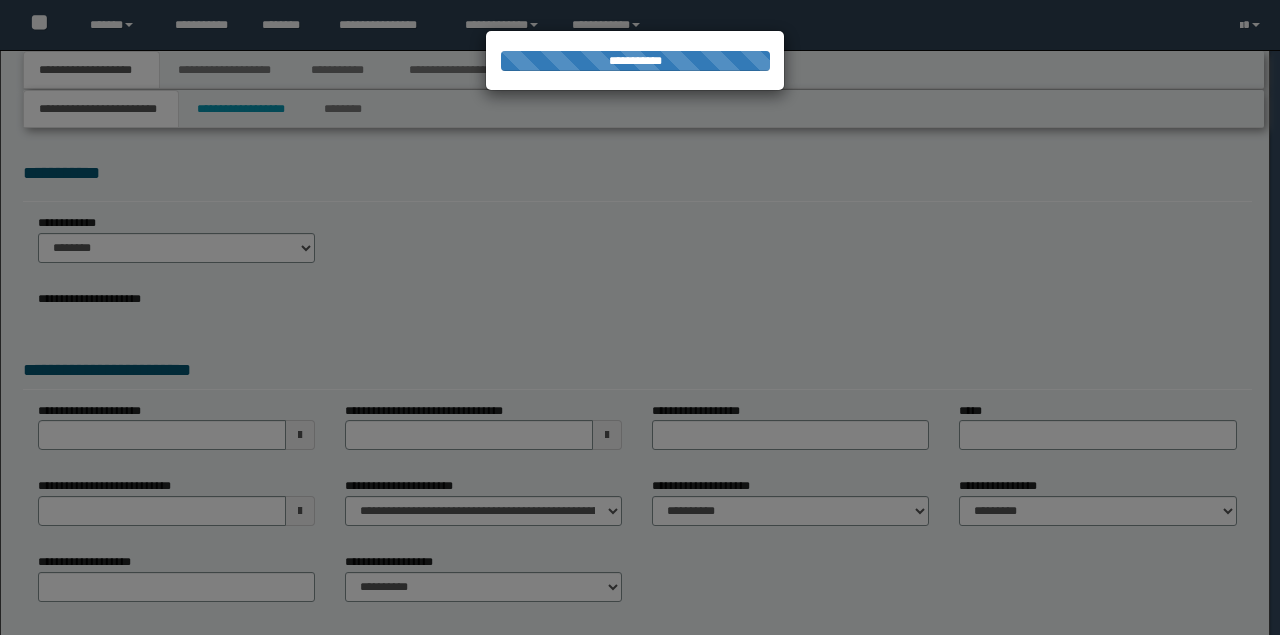 scroll, scrollTop: 0, scrollLeft: 0, axis: both 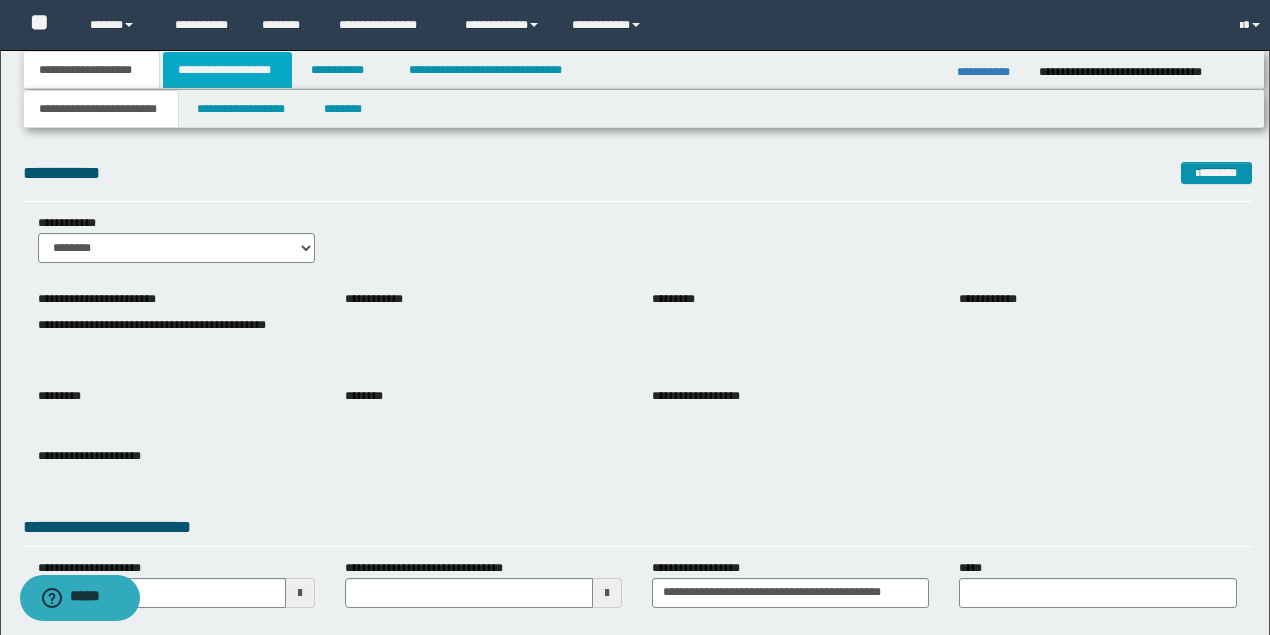 click on "**********" at bounding box center (227, 70) 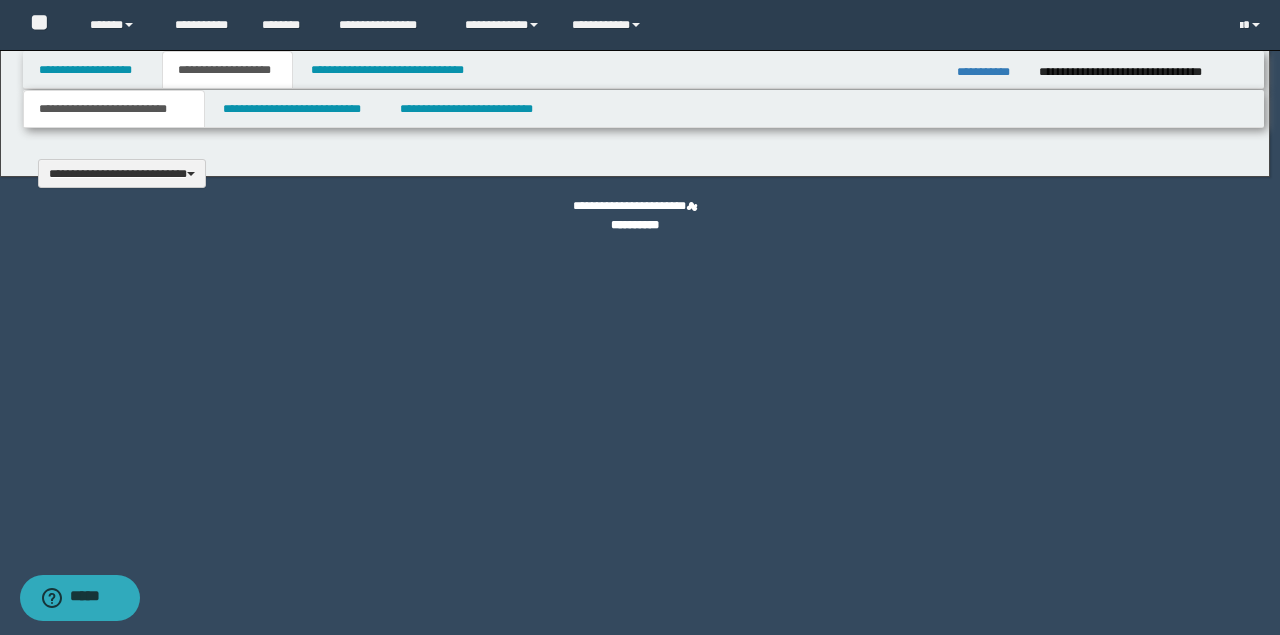 type 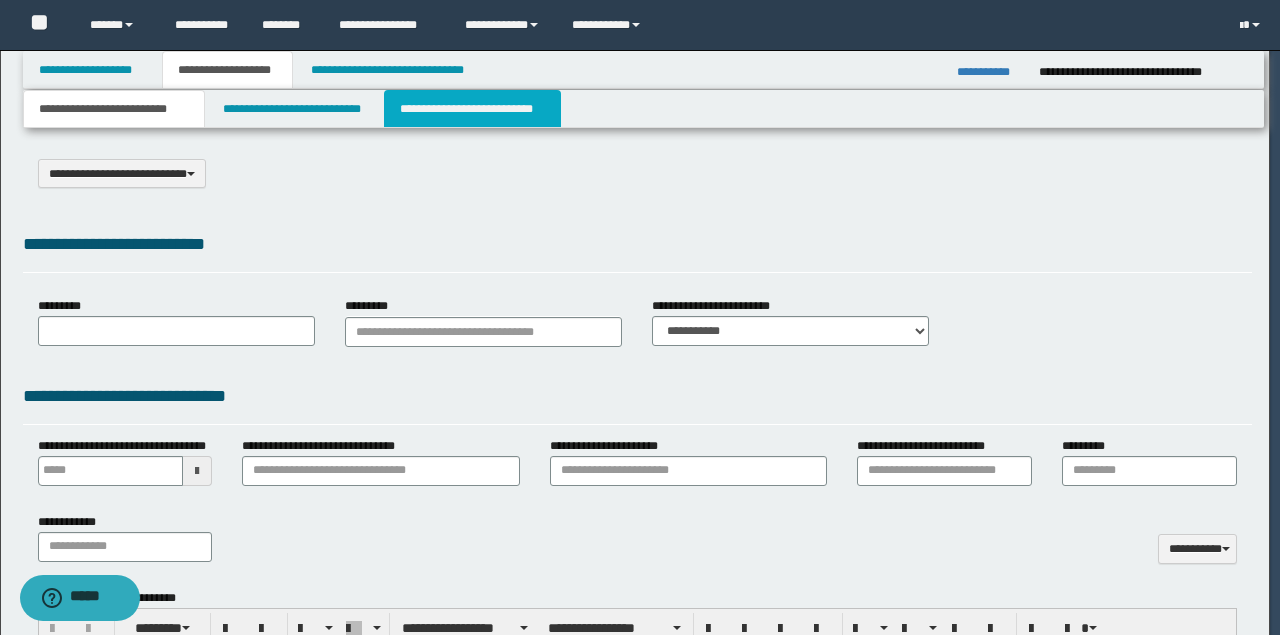 scroll, scrollTop: 0, scrollLeft: 0, axis: both 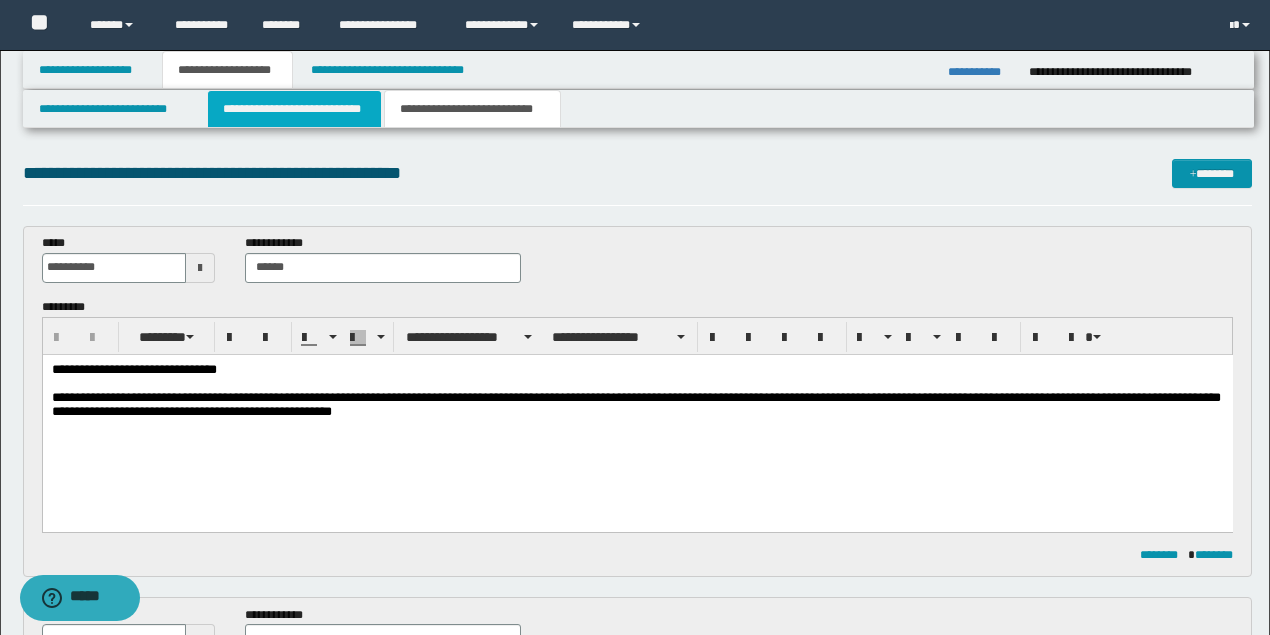 click on "**********" at bounding box center [294, 109] 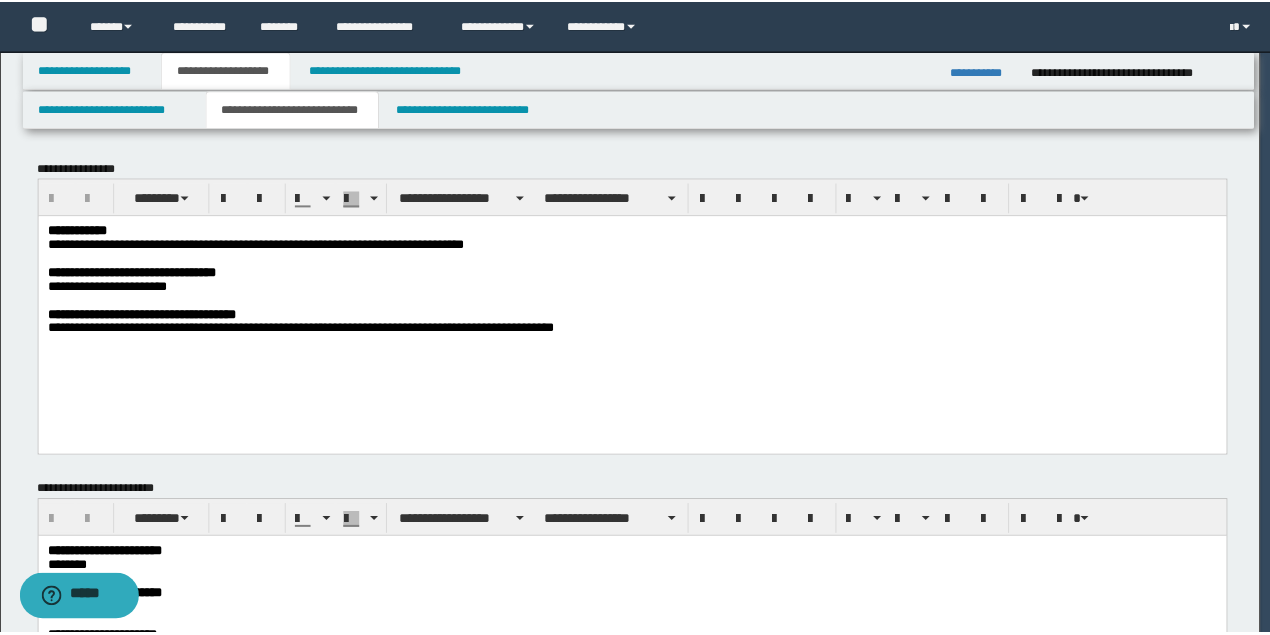 scroll, scrollTop: 0, scrollLeft: 0, axis: both 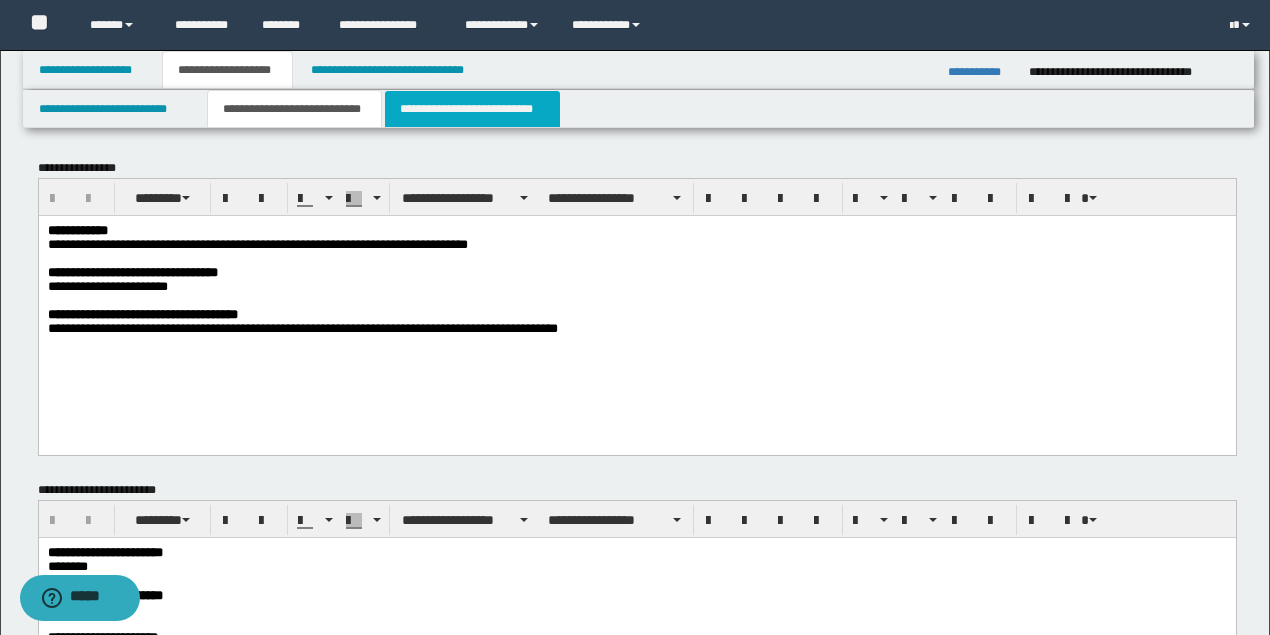 click on "**********" at bounding box center [472, 109] 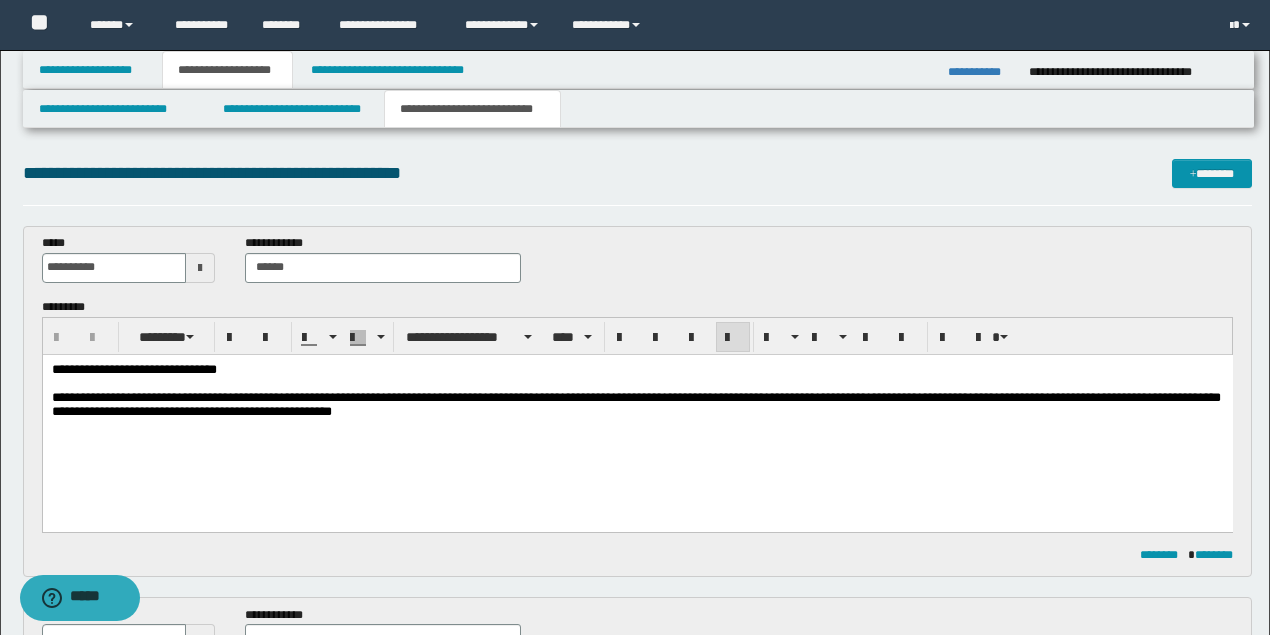 click on "**********" at bounding box center (637, 415) 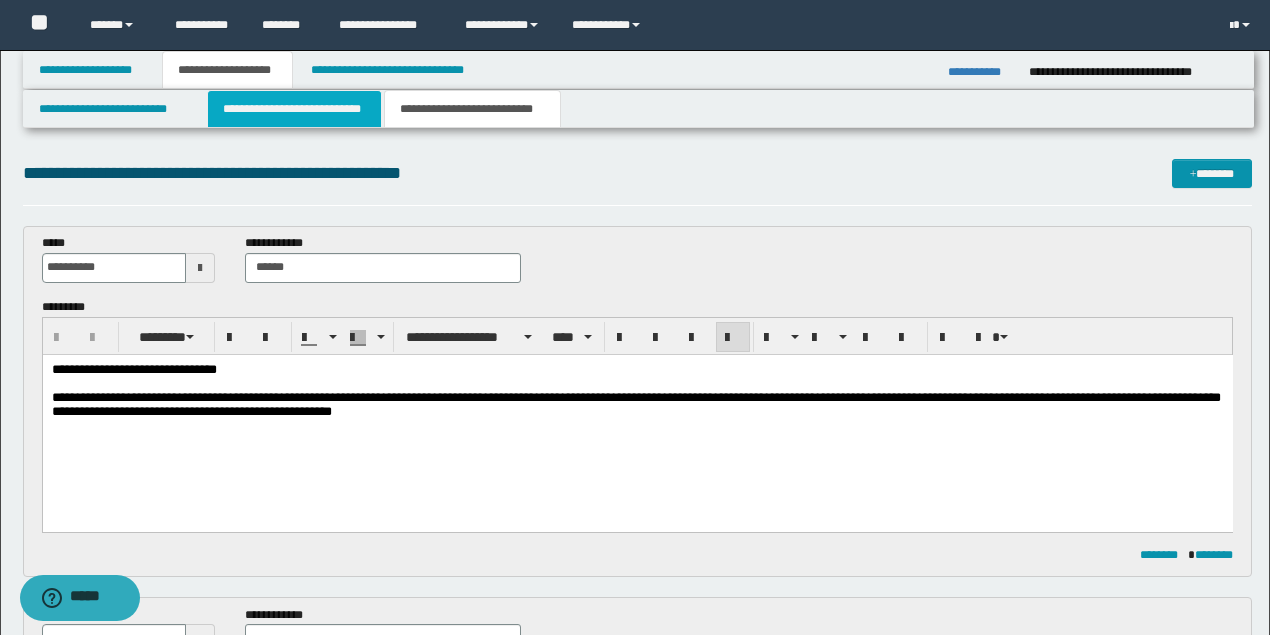 click on "**********" at bounding box center (294, 109) 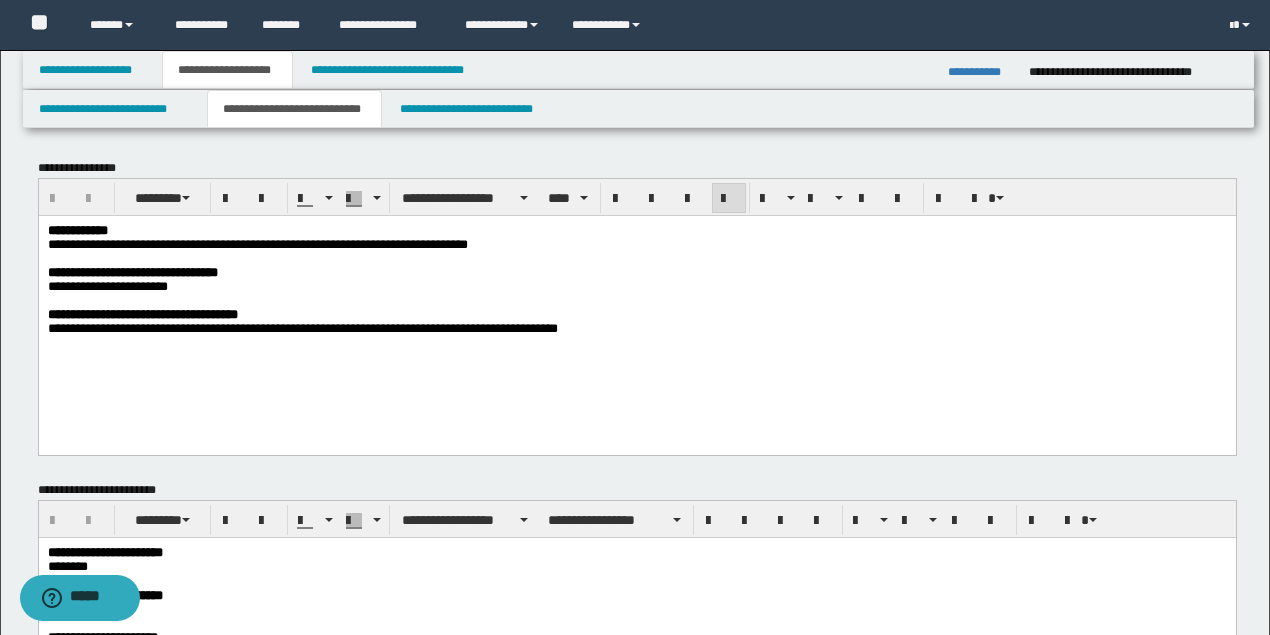 click on "**********" at bounding box center [636, 304] 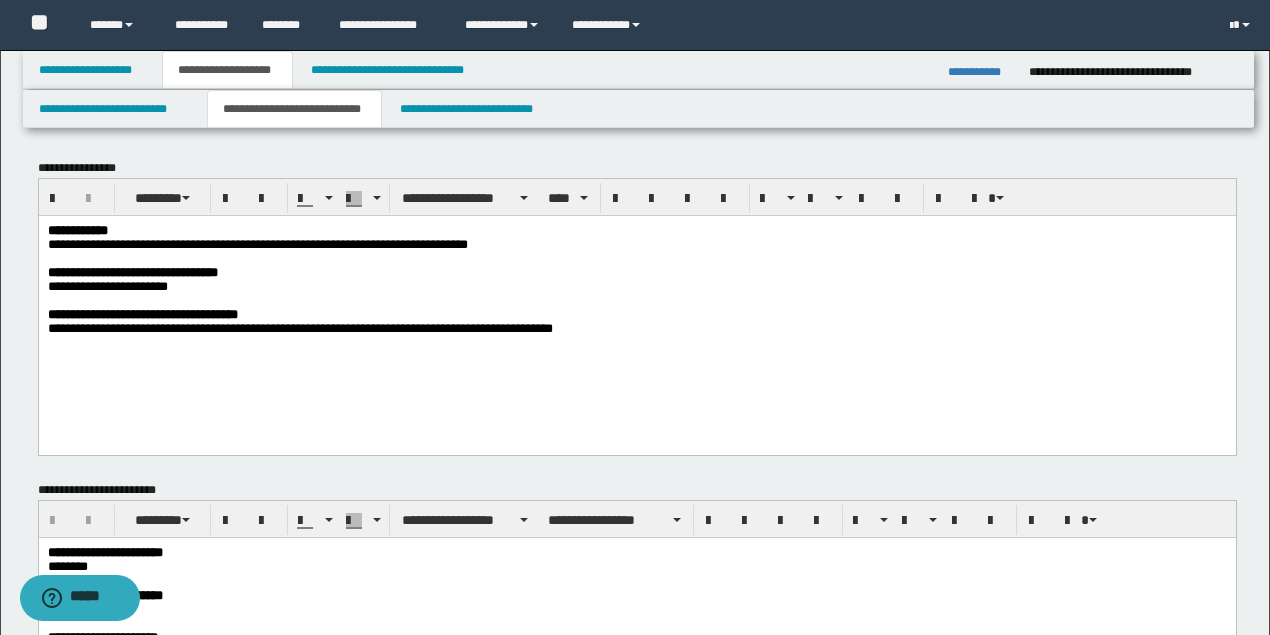 click on "**********" at bounding box center [636, 286] 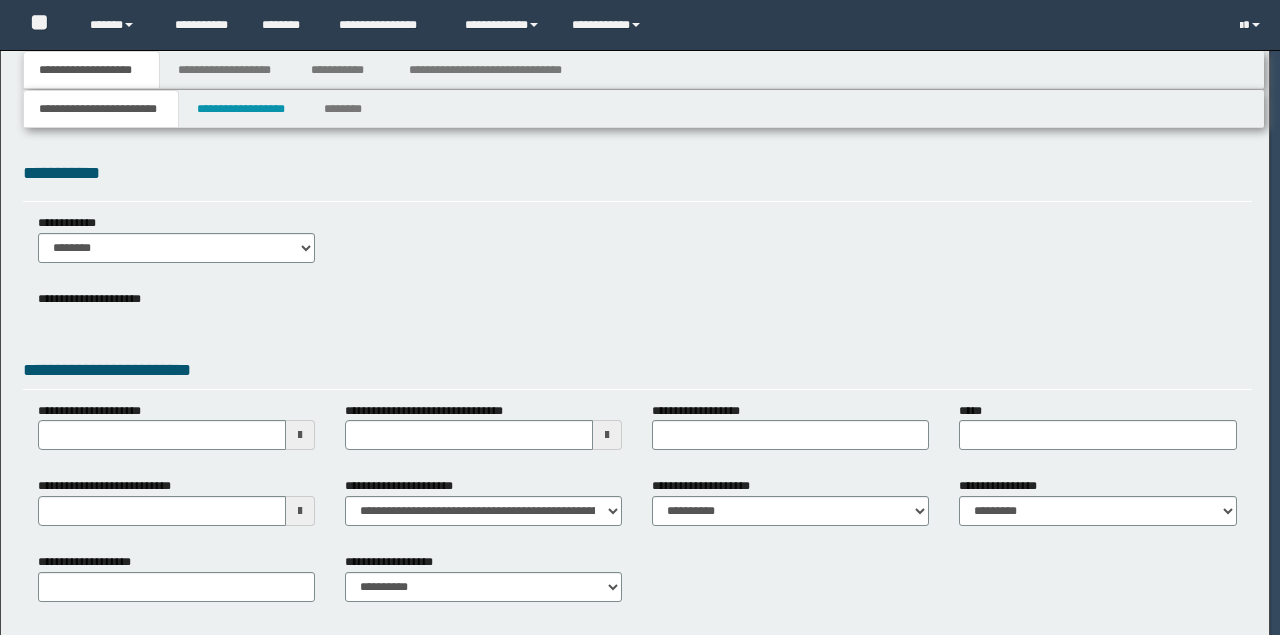scroll, scrollTop: 0, scrollLeft: 0, axis: both 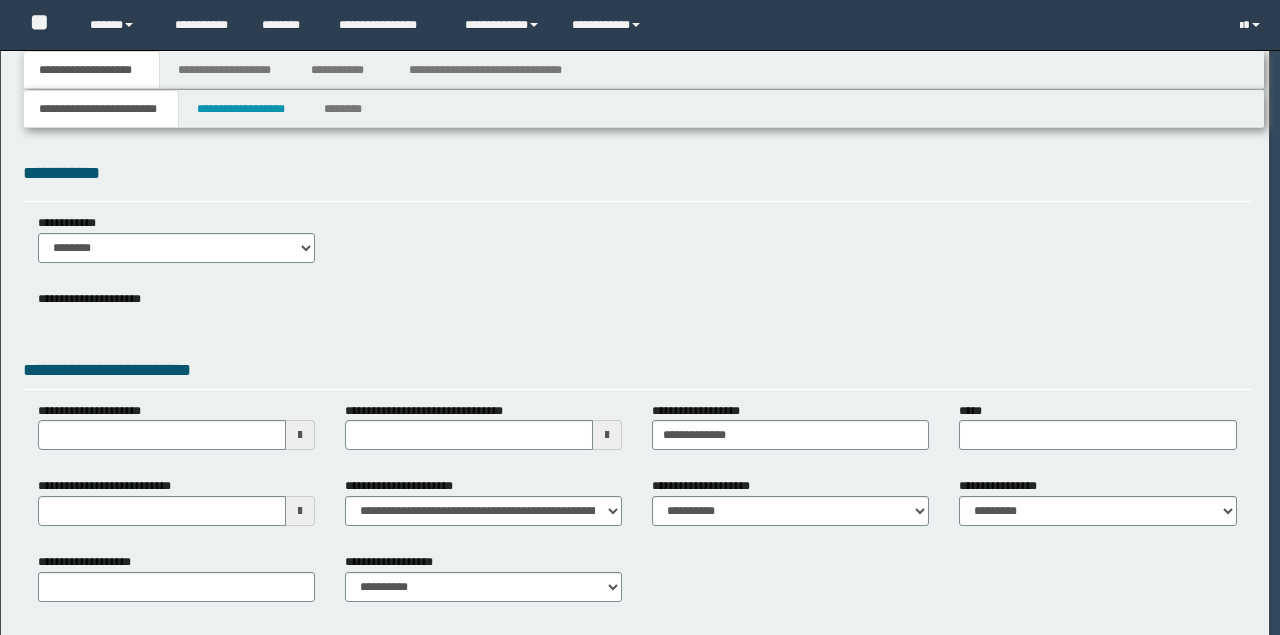 select on "*" 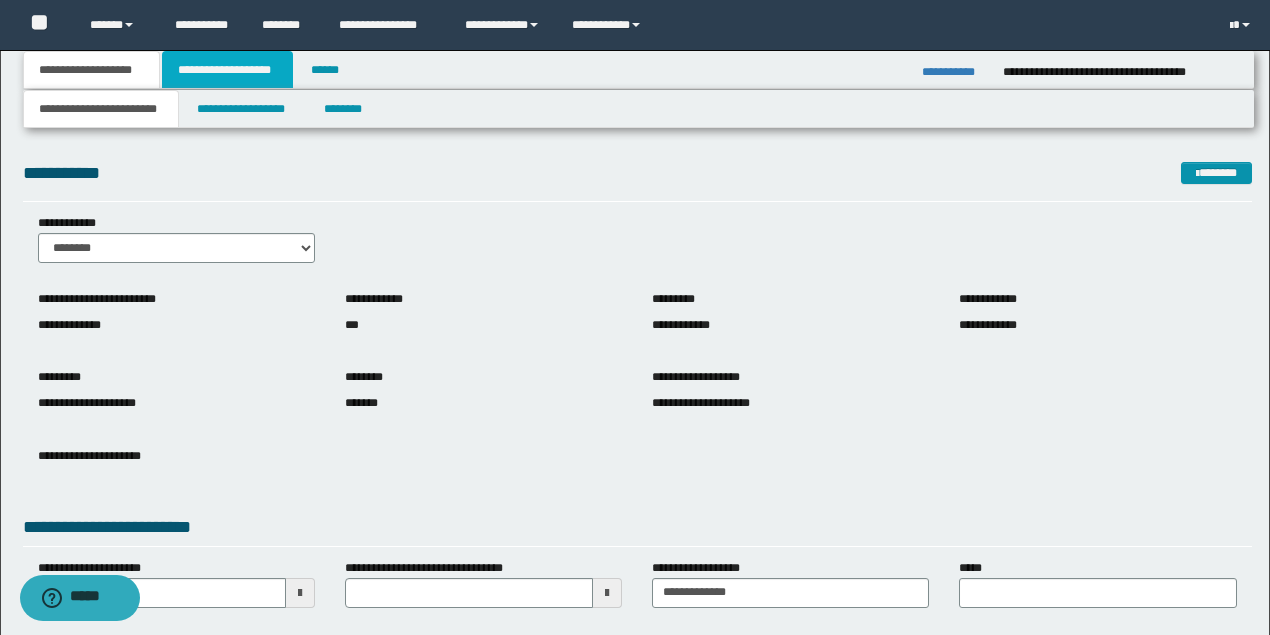 click on "**********" at bounding box center (227, 70) 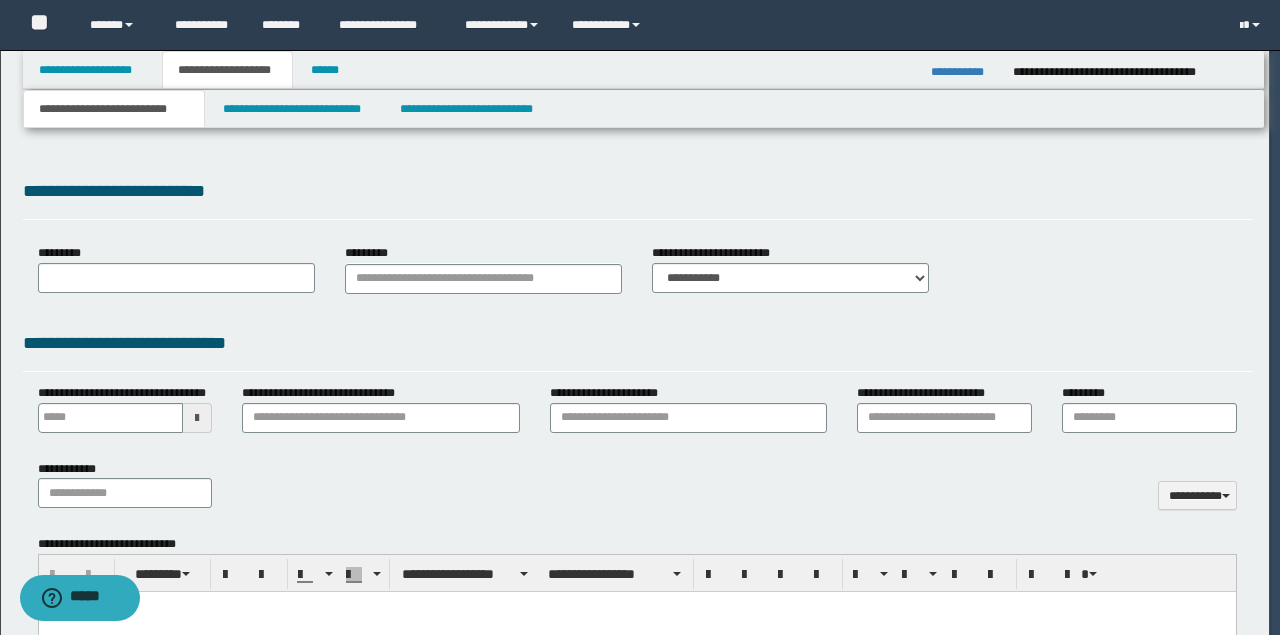 type 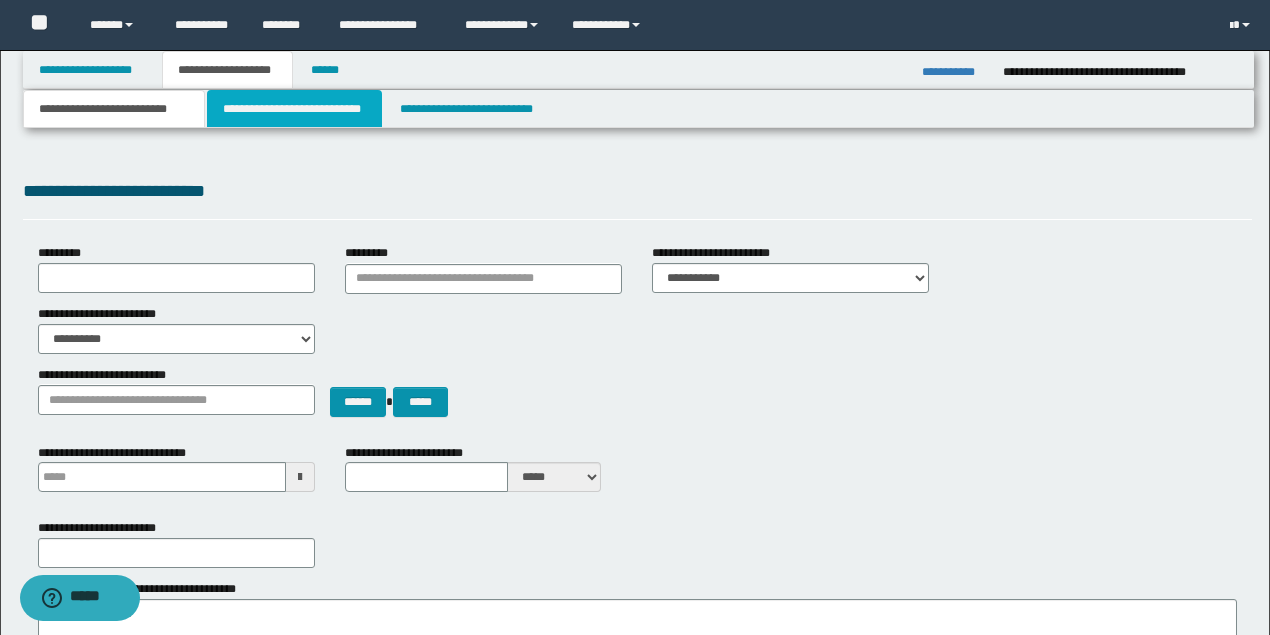 click on "**********" at bounding box center (294, 109) 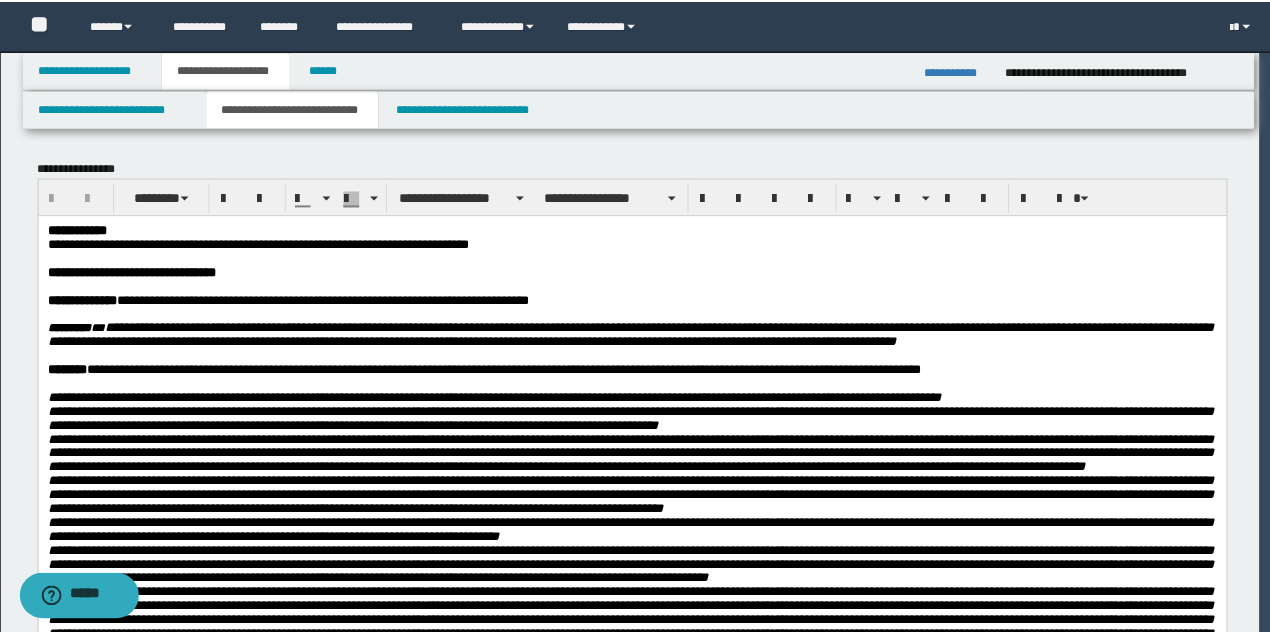 scroll, scrollTop: 0, scrollLeft: 0, axis: both 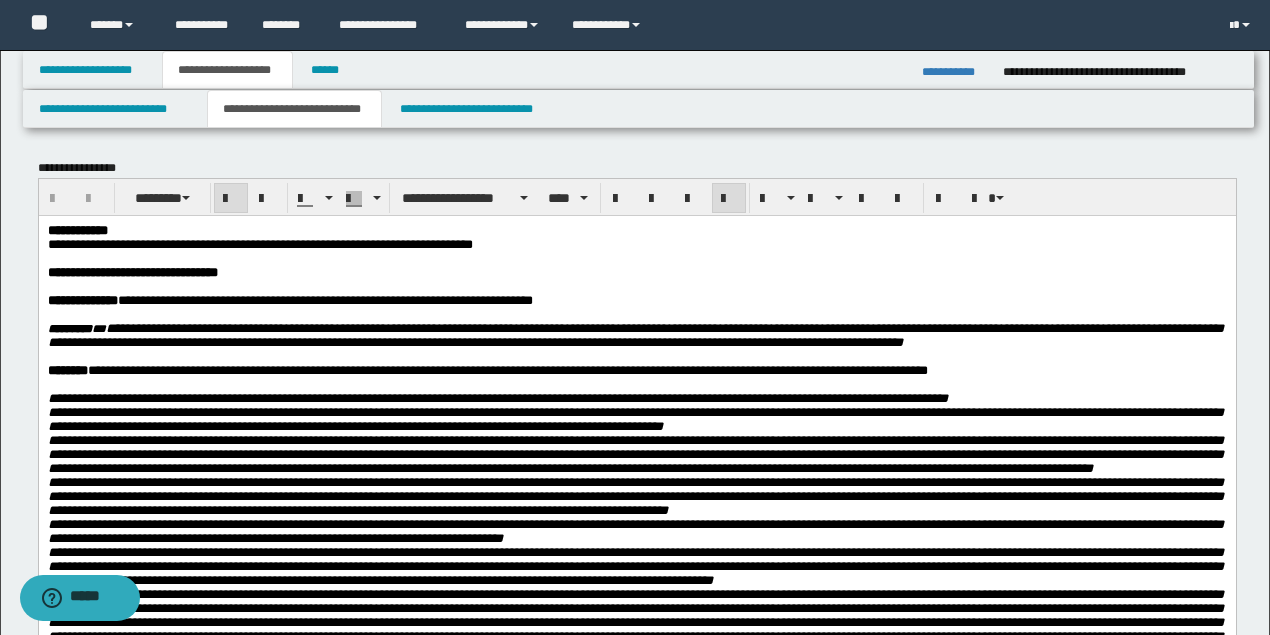 click on "**********" at bounding box center (635, 272) 